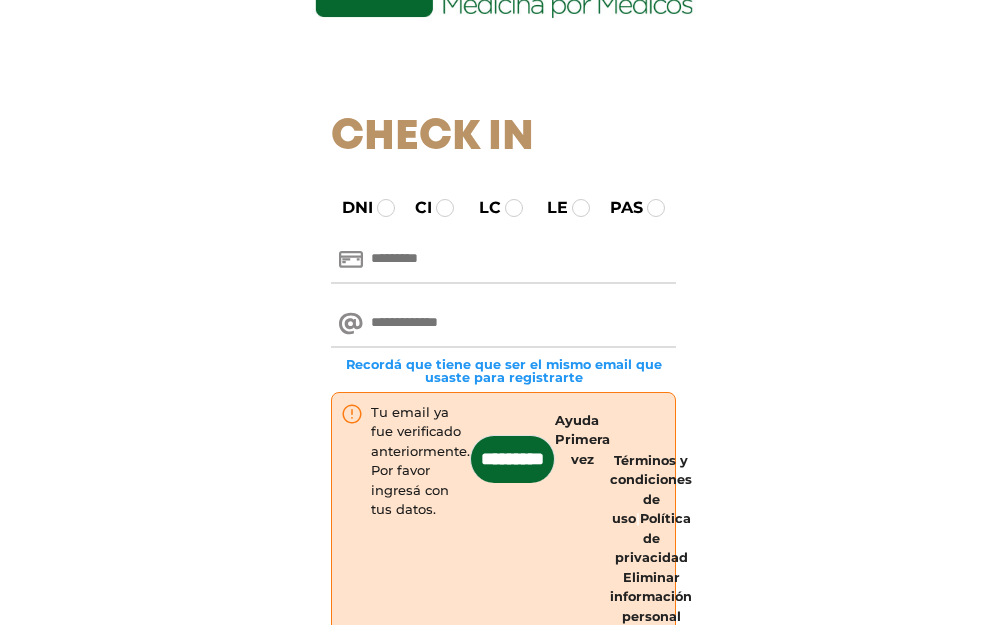 scroll, scrollTop: 200, scrollLeft: 0, axis: vertical 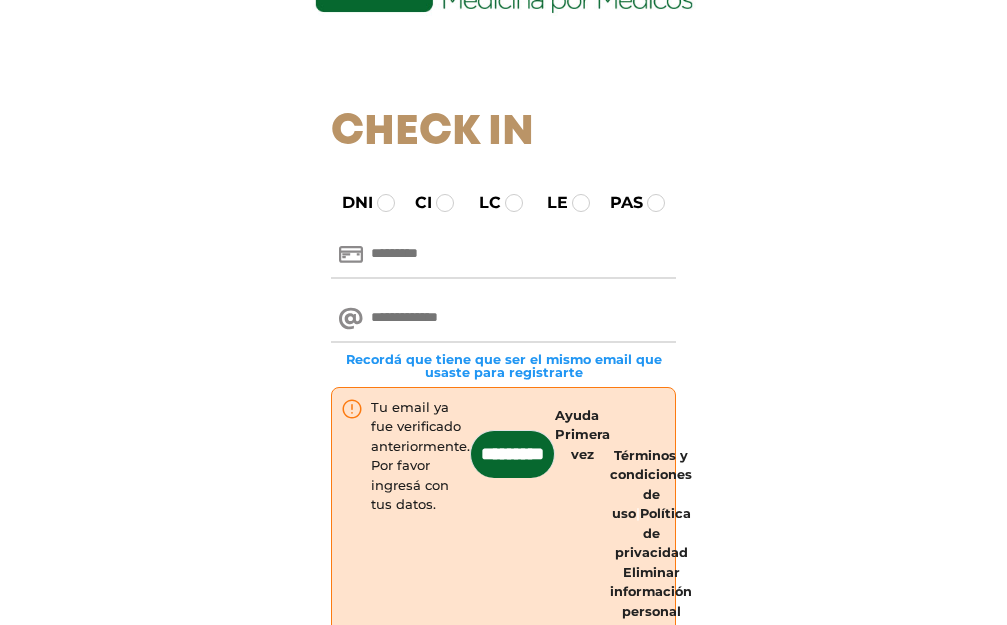 click at bounding box center (503, 255) 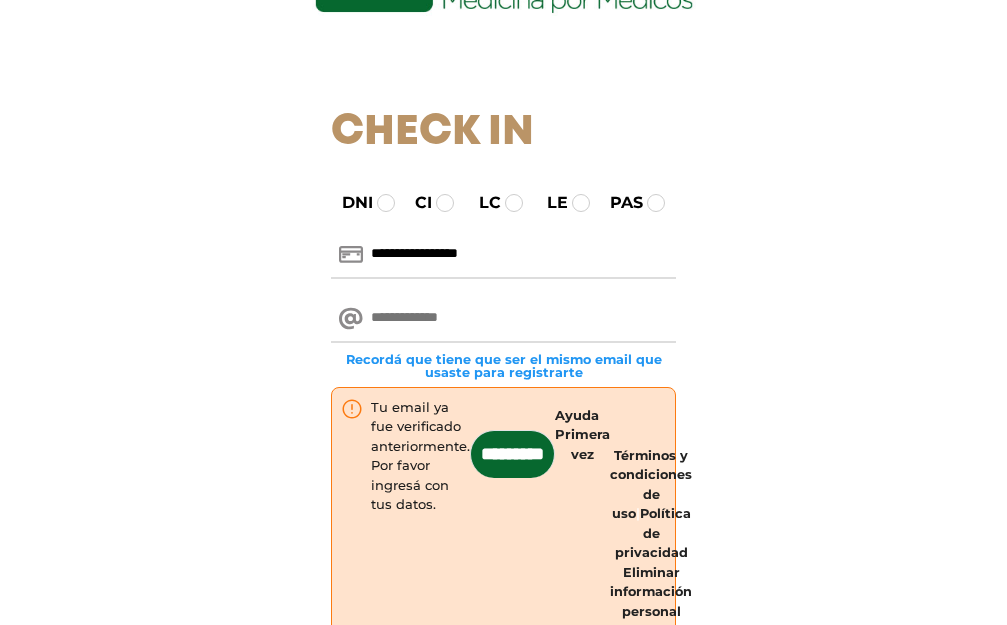 scroll, scrollTop: 0, scrollLeft: 0, axis: both 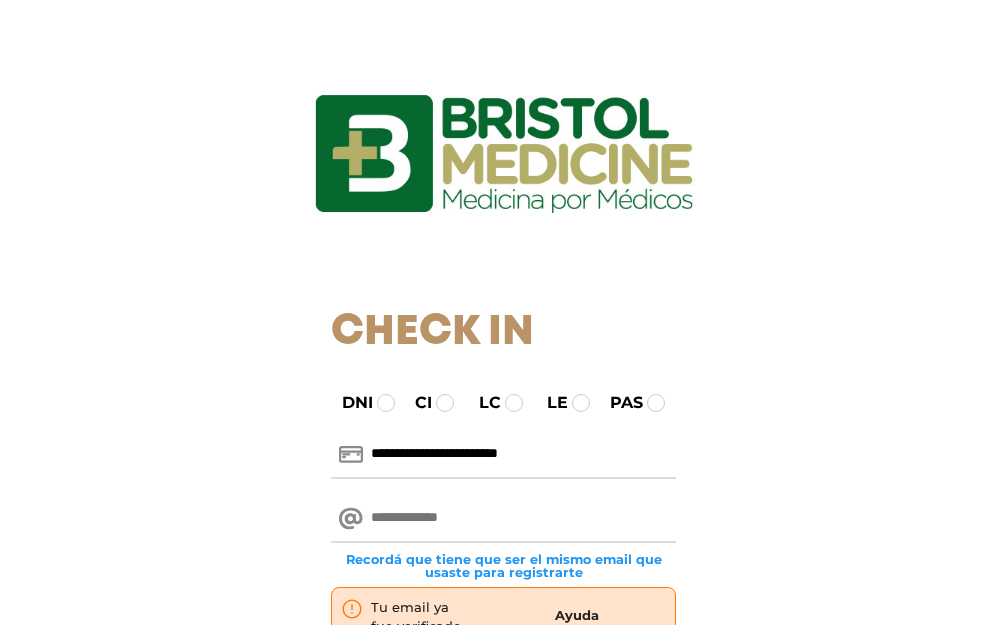 type on "**********" 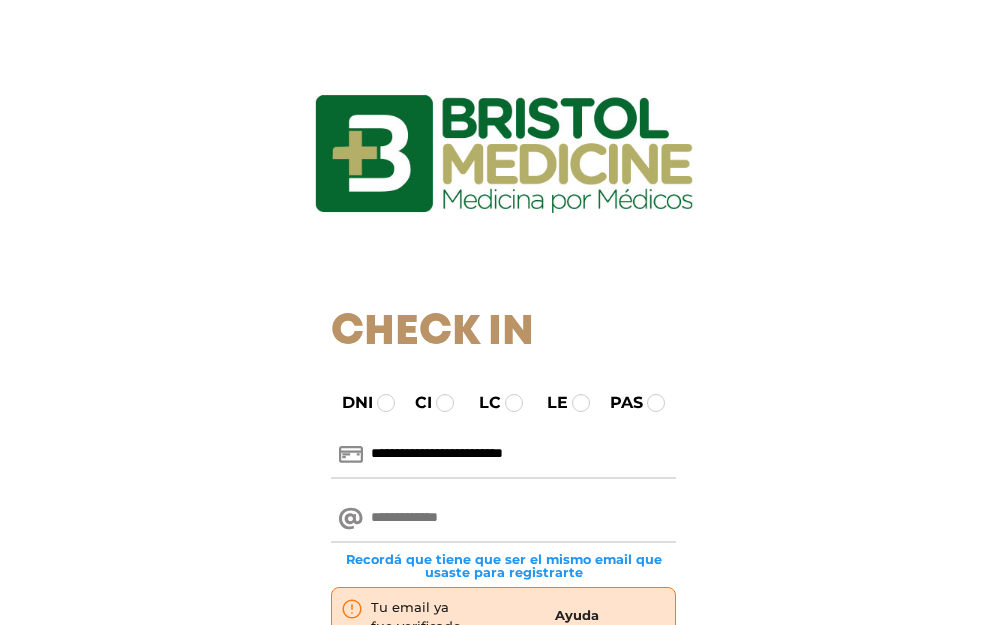 click on "**********" at bounding box center [503, 483] 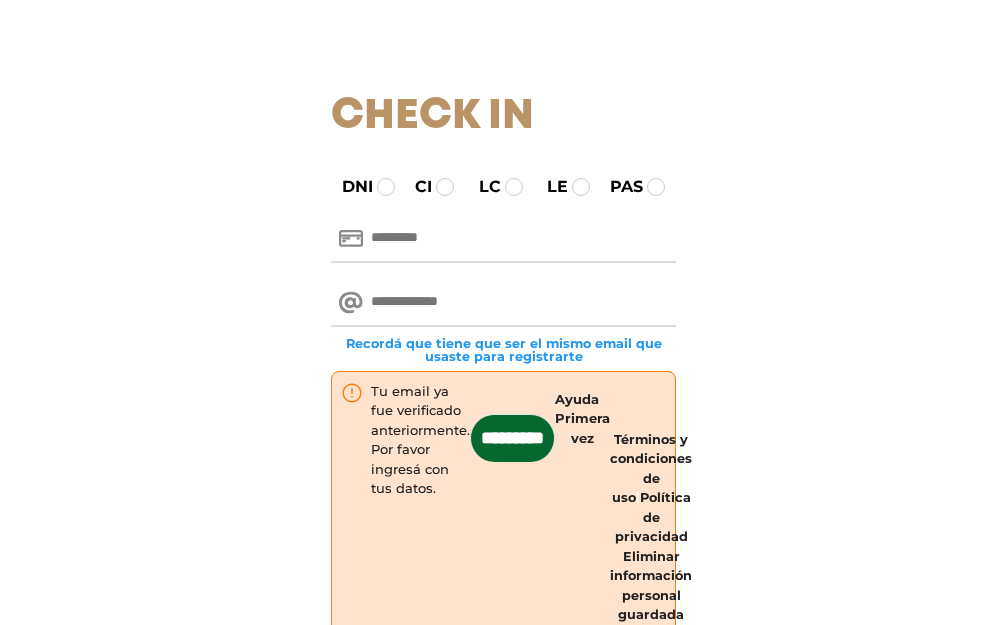 scroll, scrollTop: 322, scrollLeft: 0, axis: vertical 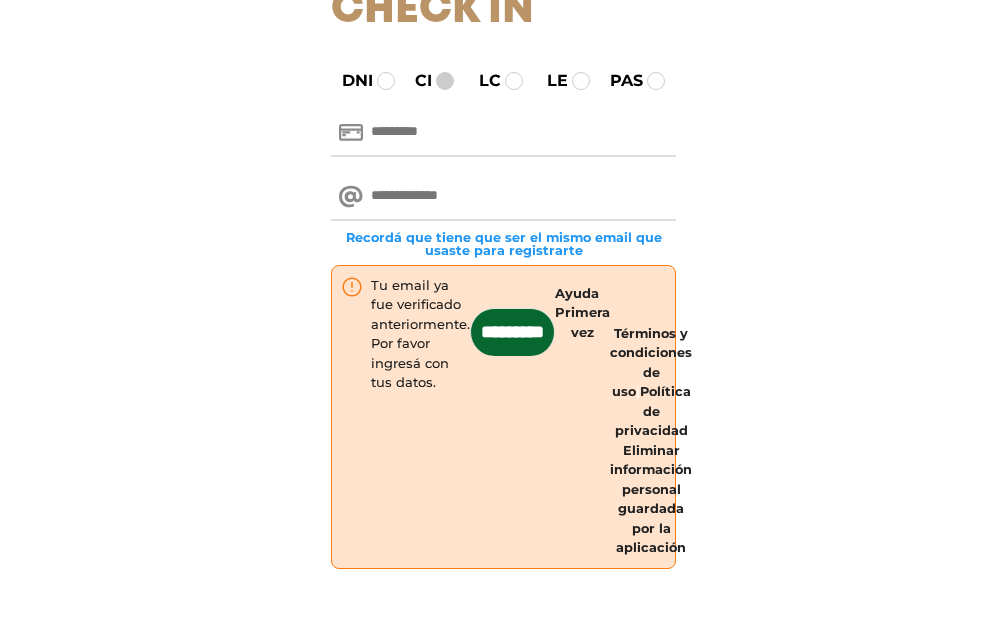 drag, startPoint x: 374, startPoint y: 77, endPoint x: 399, endPoint y: 87, distance: 26.925823 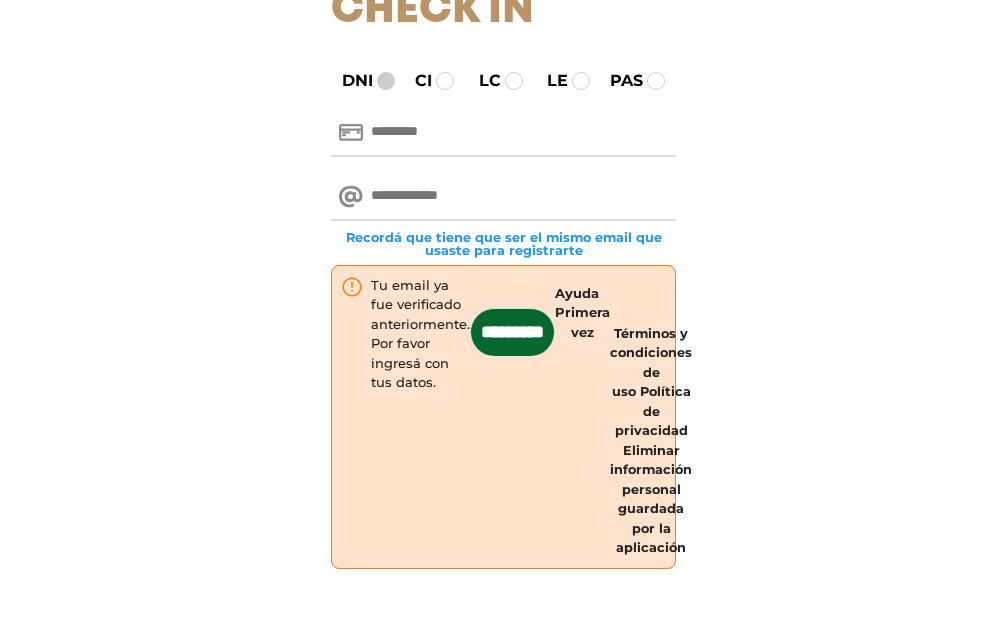 click at bounding box center (386, 81) 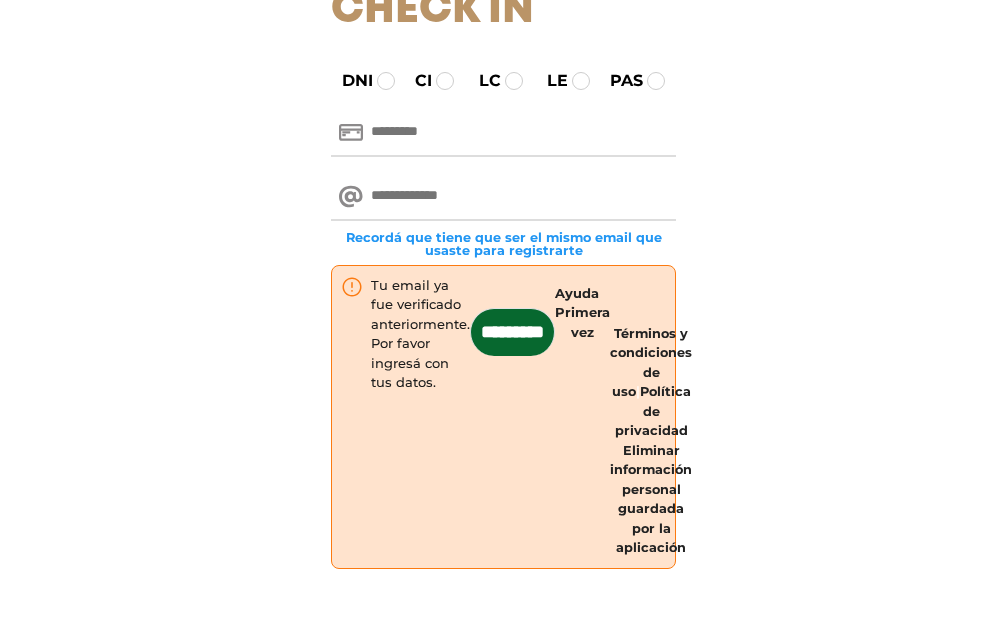 click at bounding box center [503, 133] 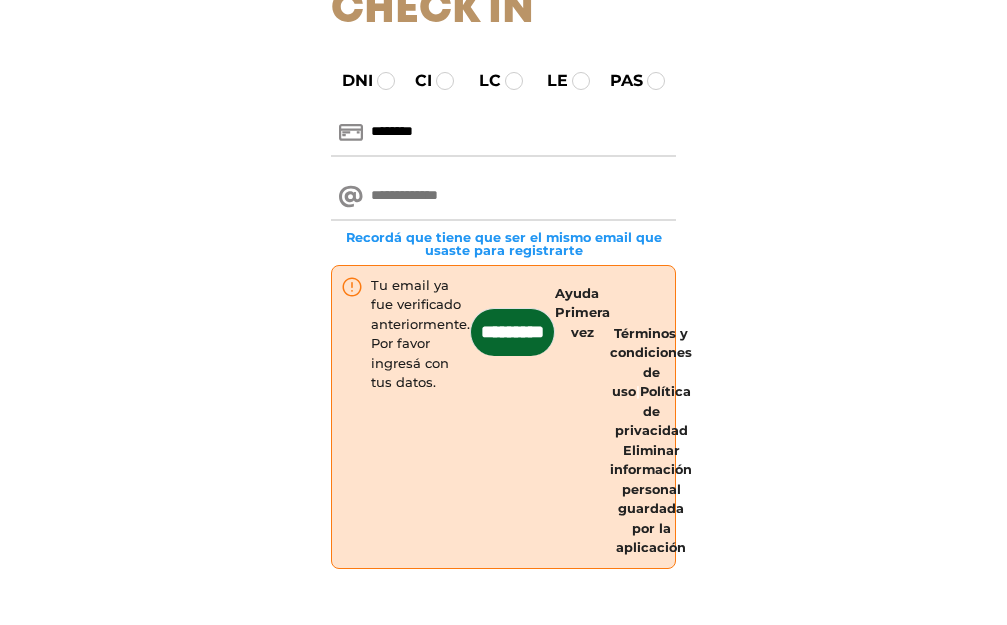 type on "********" 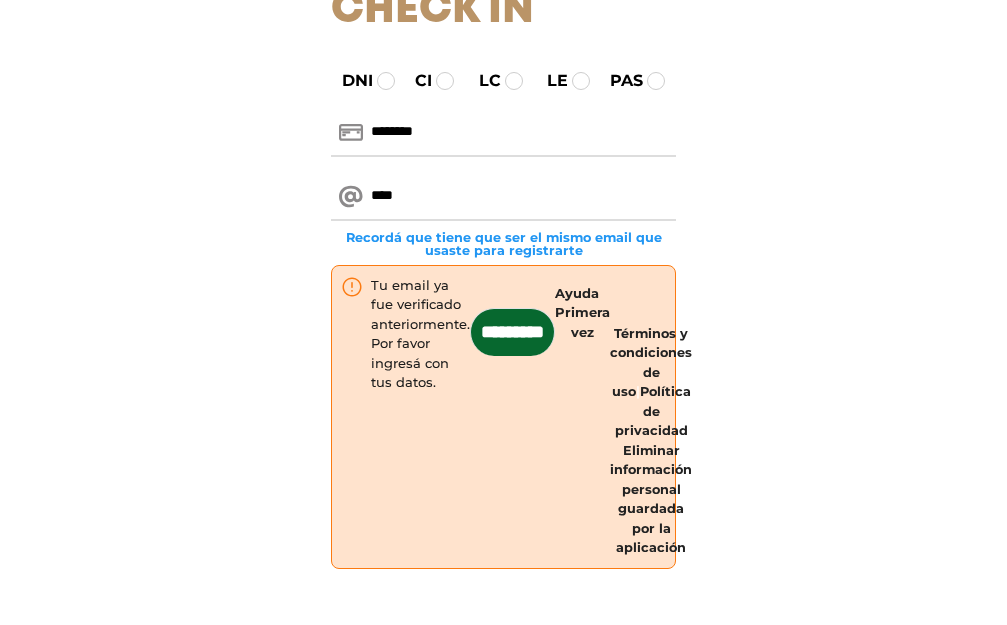 type on "**********" 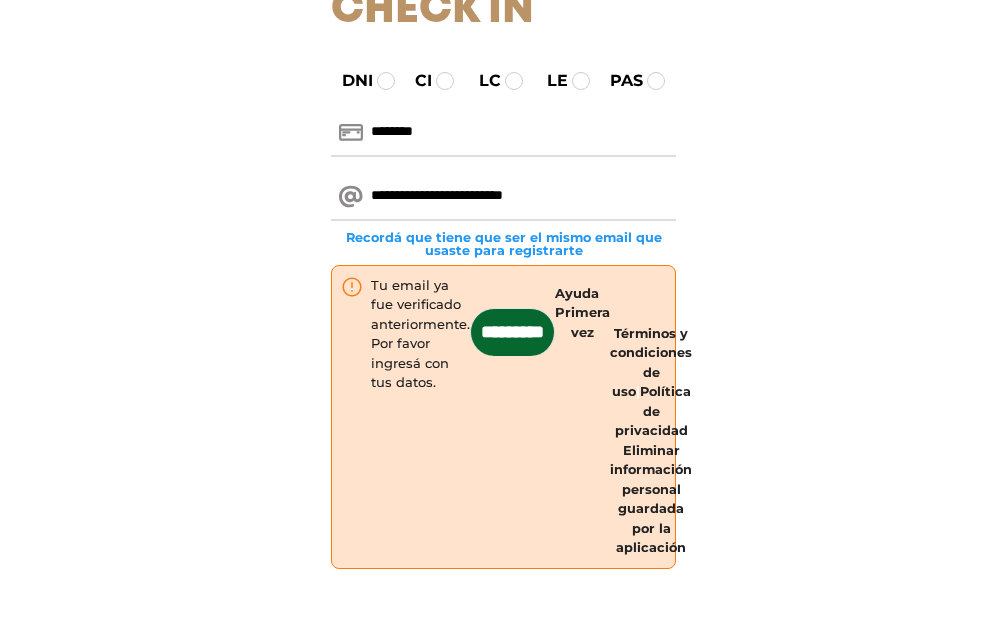 click on "*********" at bounding box center (512, 332) 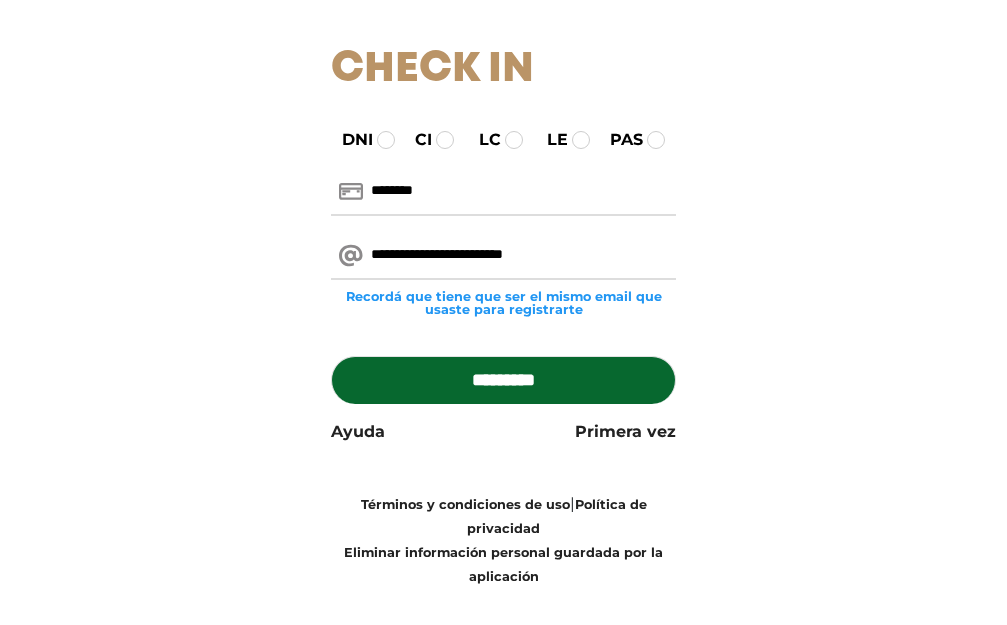 scroll, scrollTop: 294, scrollLeft: 0, axis: vertical 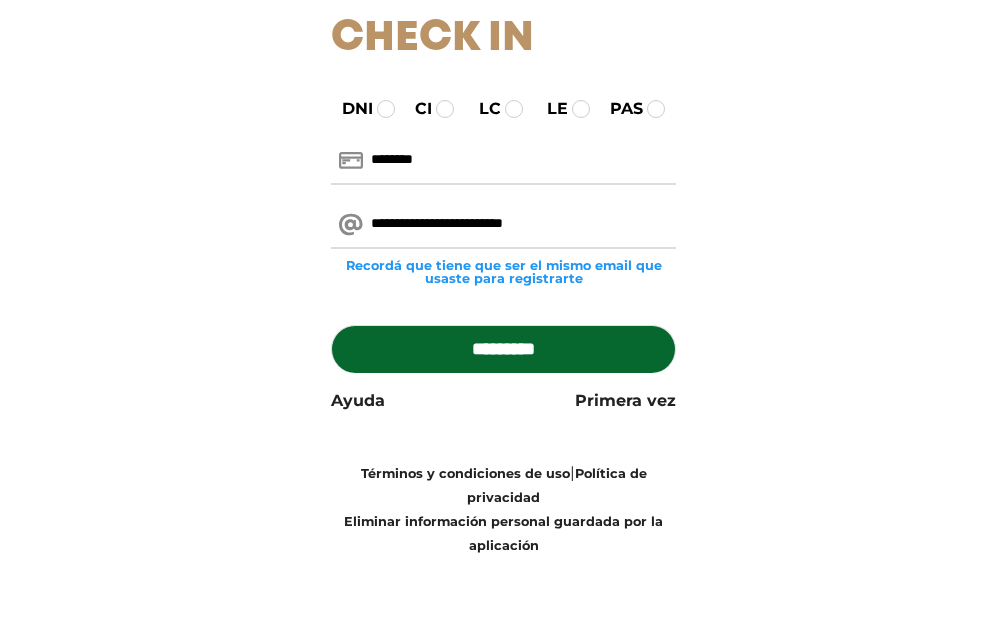 click on "*********" at bounding box center (503, 349) 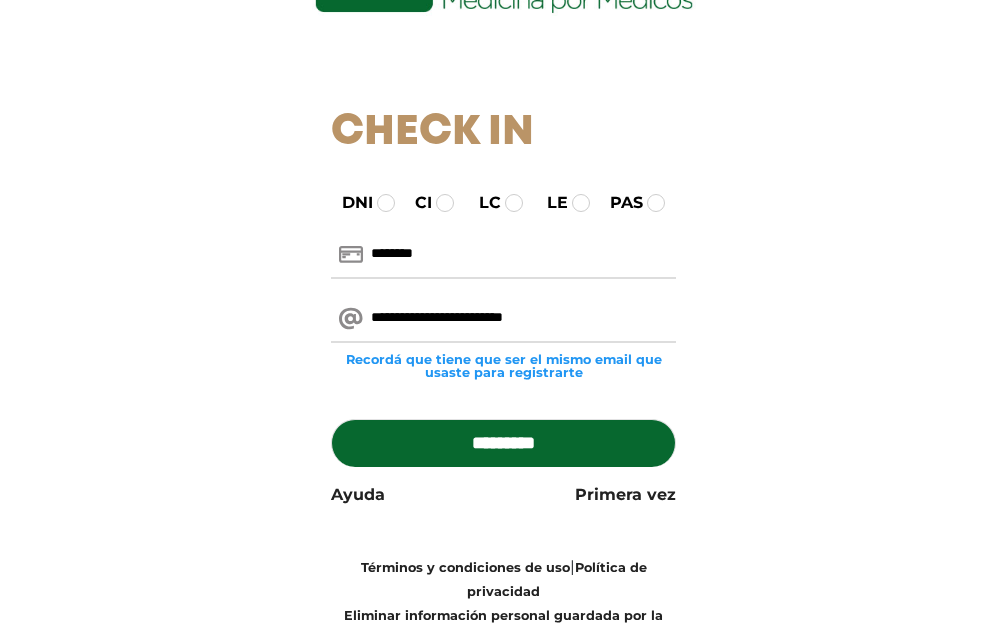 scroll, scrollTop: 294, scrollLeft: 0, axis: vertical 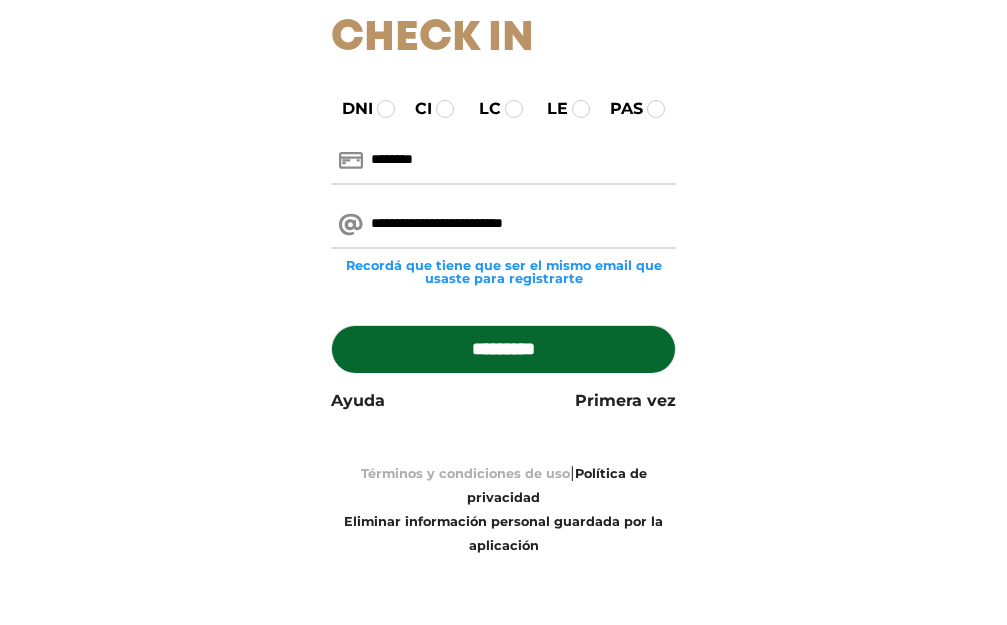 click on "Términos y condiciones de uso" at bounding box center [465, 473] 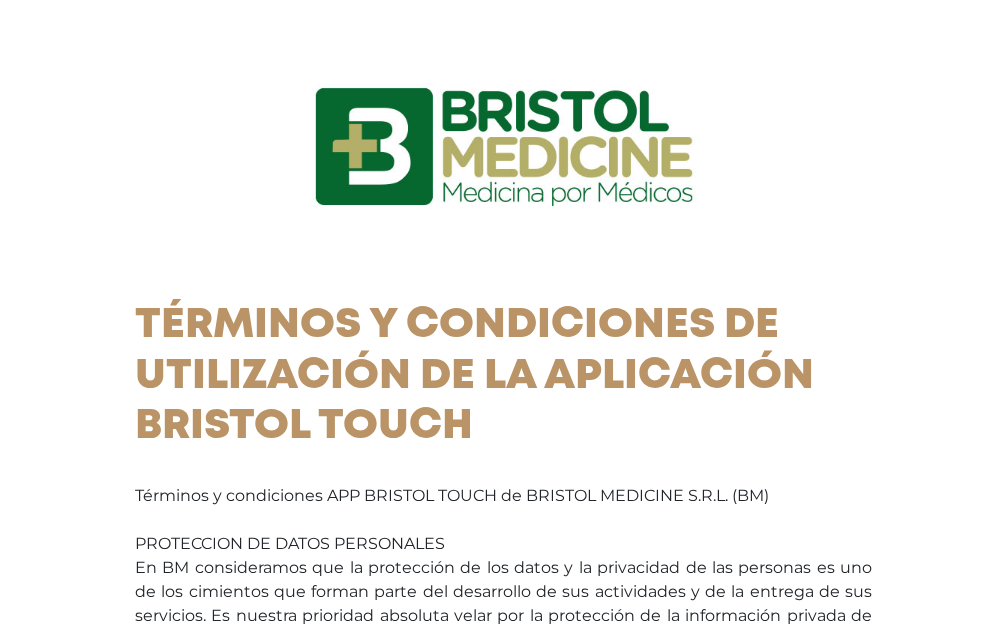 scroll, scrollTop: 2, scrollLeft: 0, axis: vertical 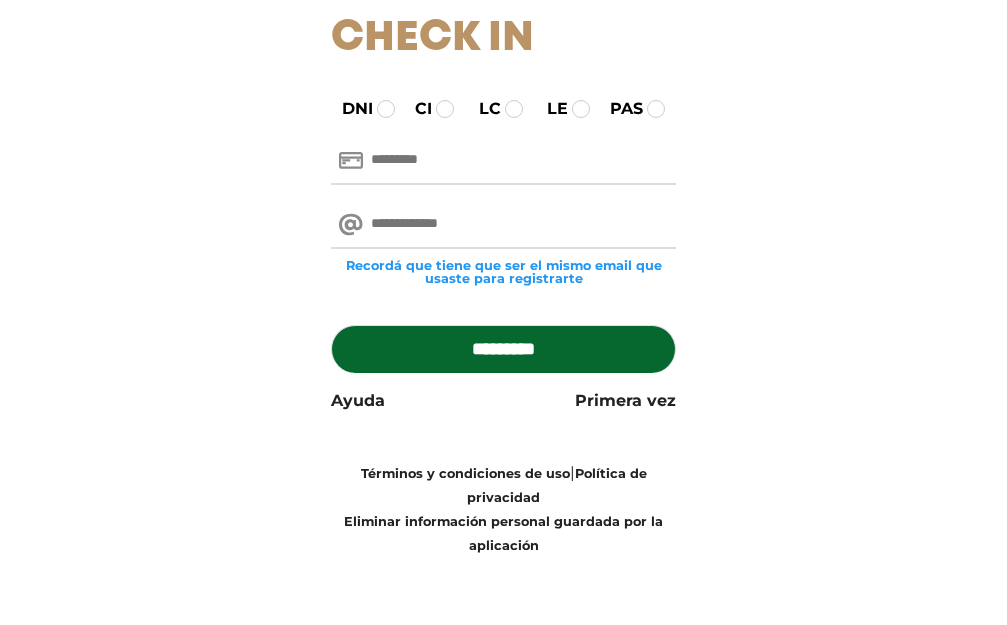 click at bounding box center [503, 161] 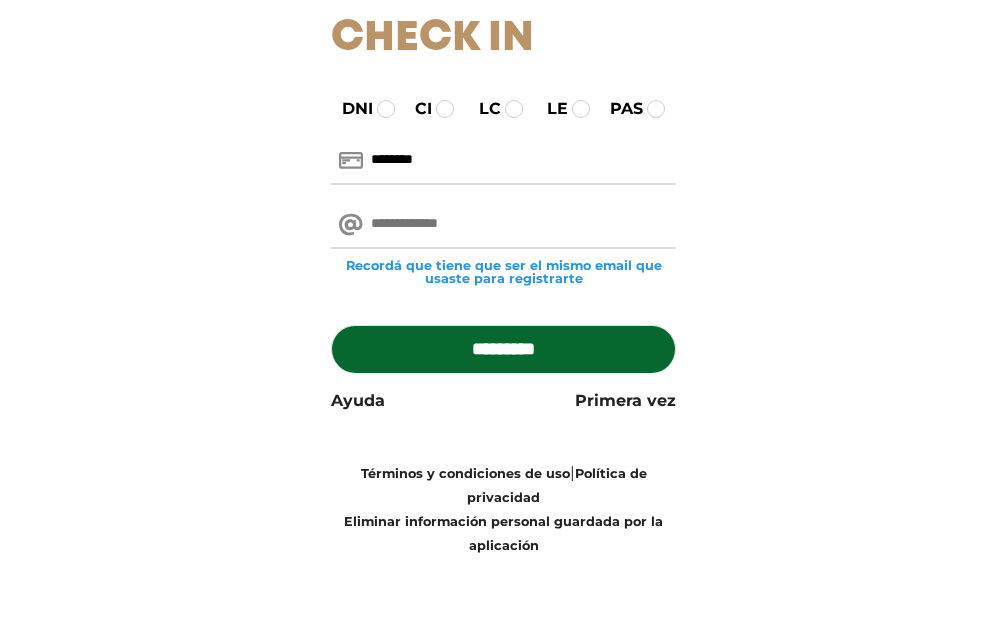 click at bounding box center (503, 225) 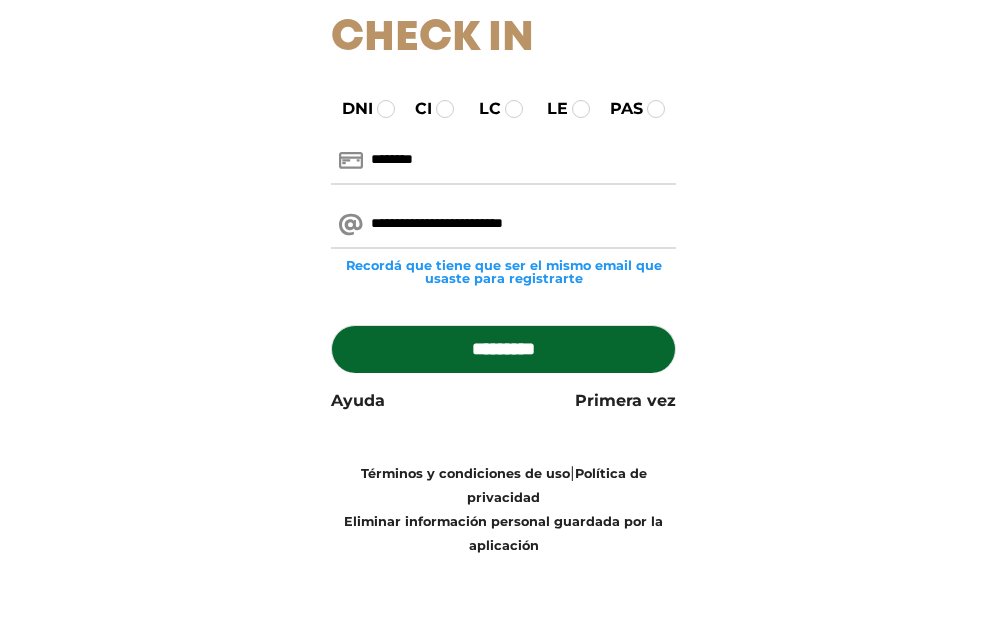 click on "Recordá que tiene que ser el mismo email que usaste para registrarte" at bounding box center (503, 272) 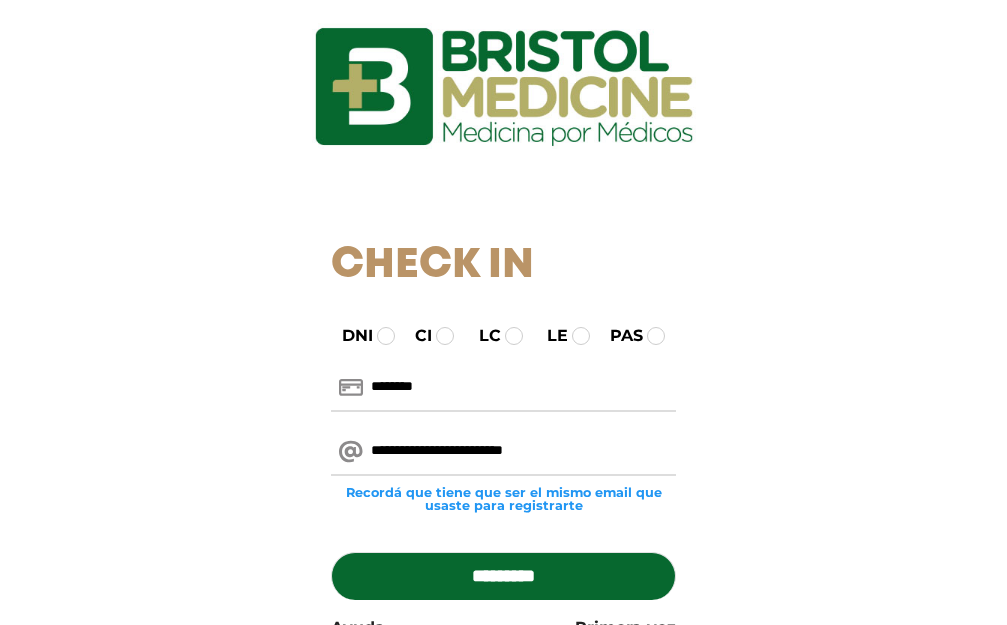 scroll, scrollTop: 294, scrollLeft: 0, axis: vertical 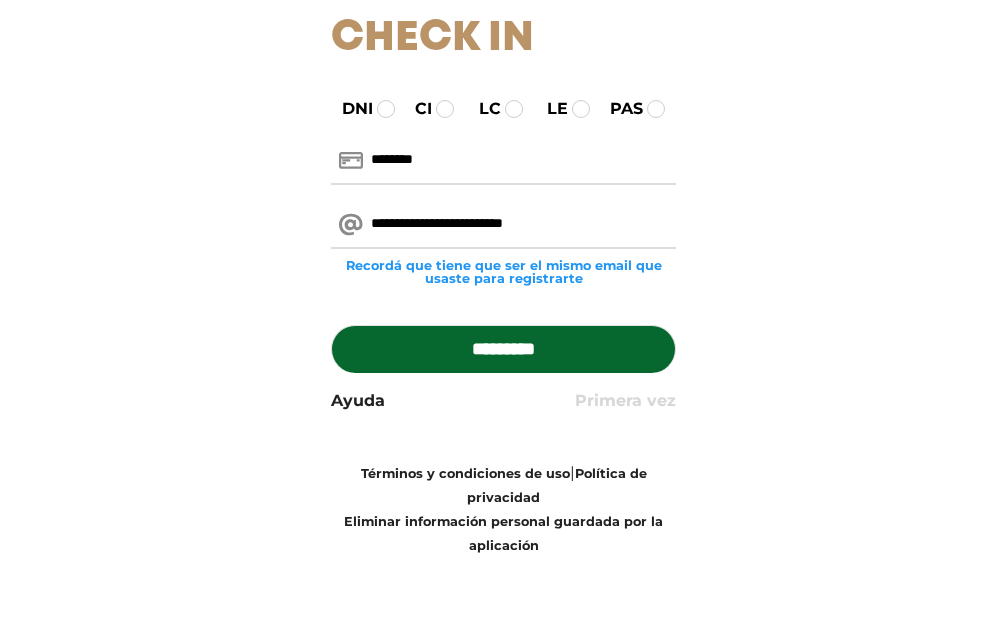 click on "Primera vez" at bounding box center [625, 401] 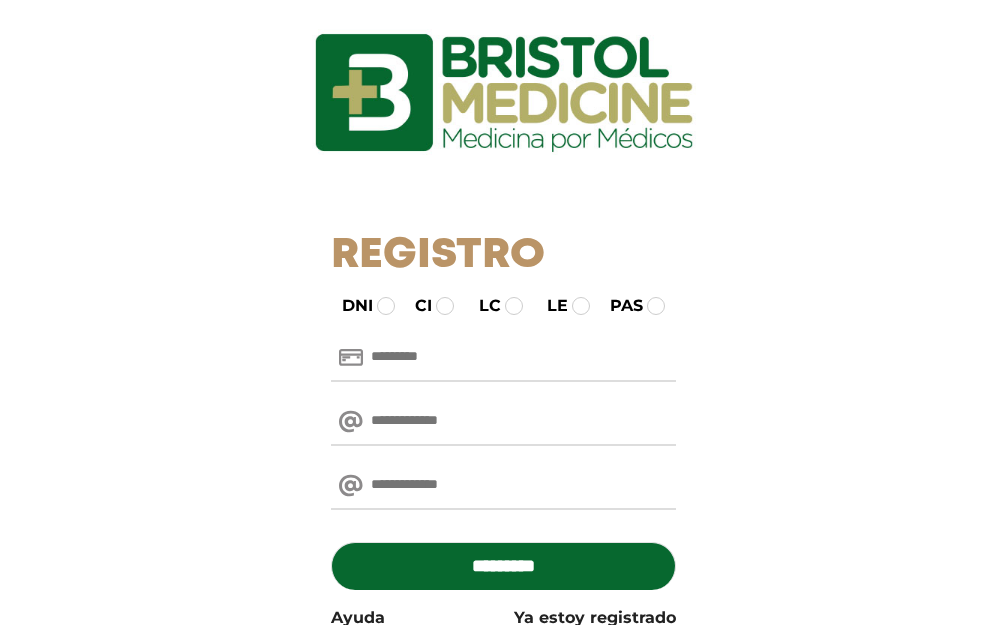 scroll, scrollTop: 134, scrollLeft: 0, axis: vertical 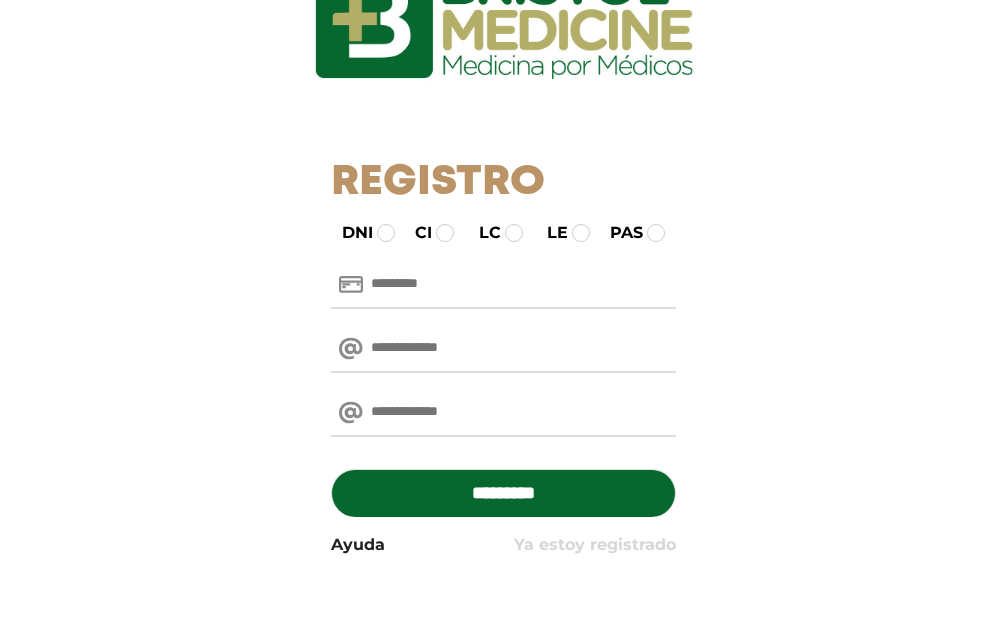 click on "Ya estoy registrado" at bounding box center [595, 545] 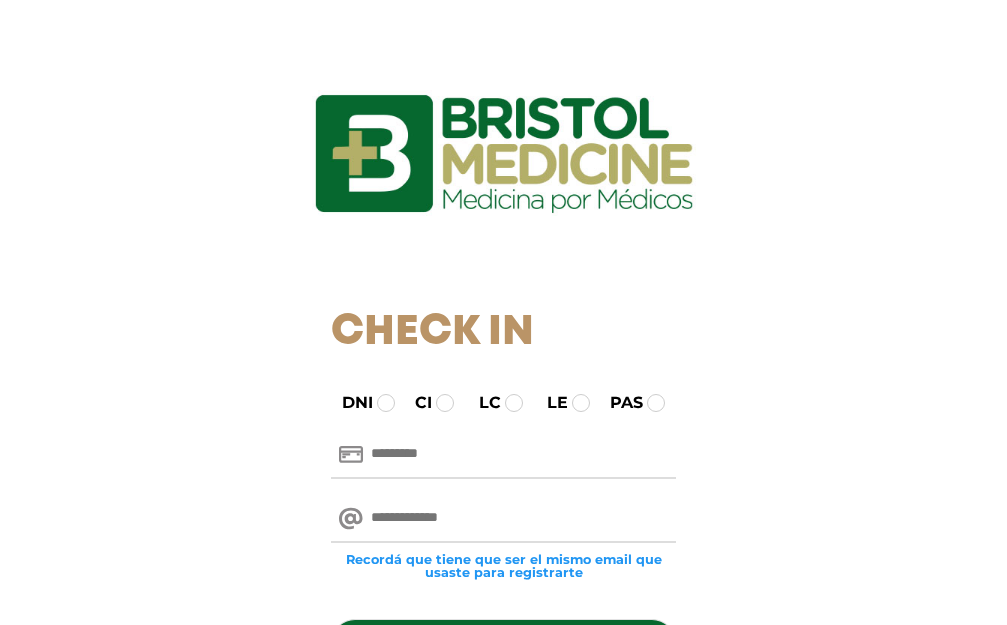 scroll, scrollTop: 0, scrollLeft: 0, axis: both 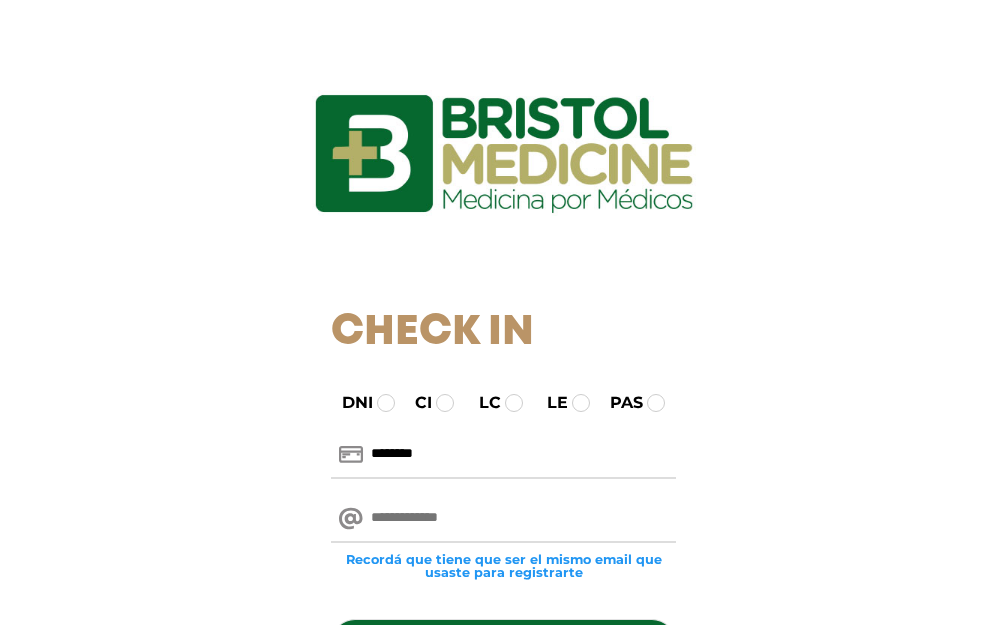 drag, startPoint x: 430, startPoint y: 515, endPoint x: 451, endPoint y: 525, distance: 23.259407 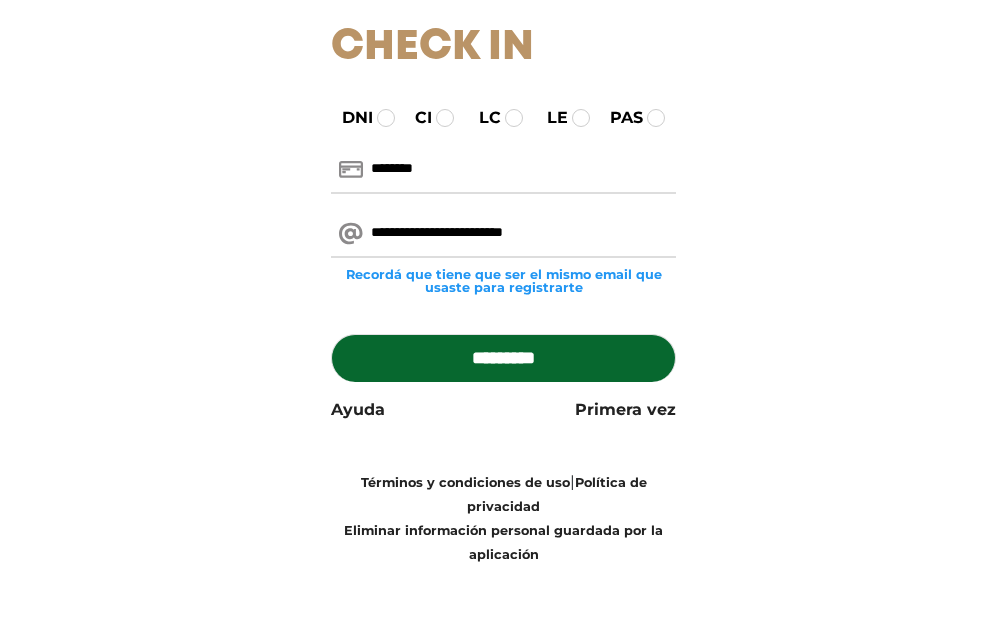scroll, scrollTop: 294, scrollLeft: 0, axis: vertical 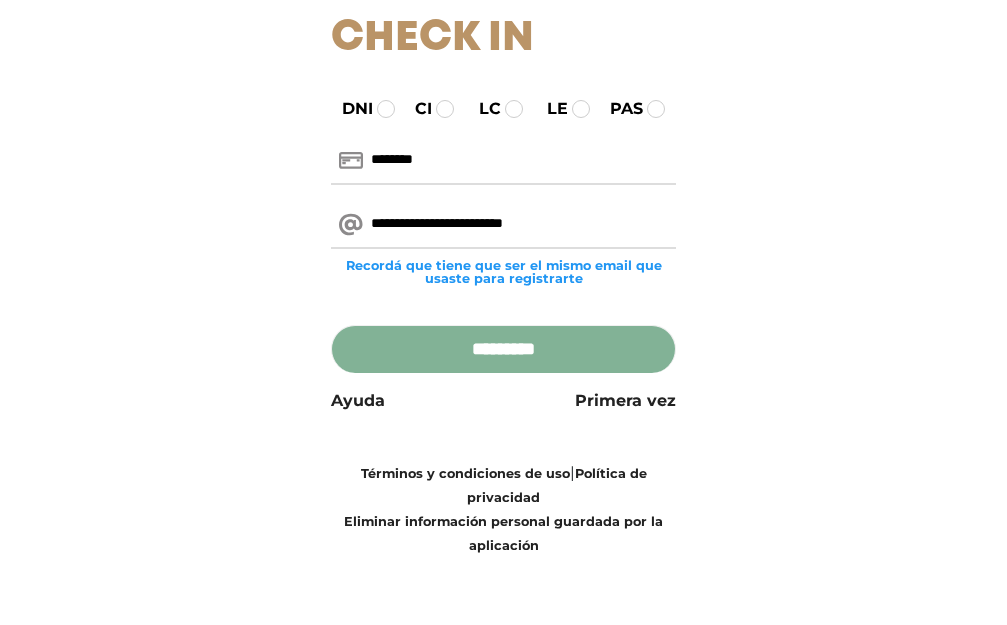 click on "*********" at bounding box center [503, 349] 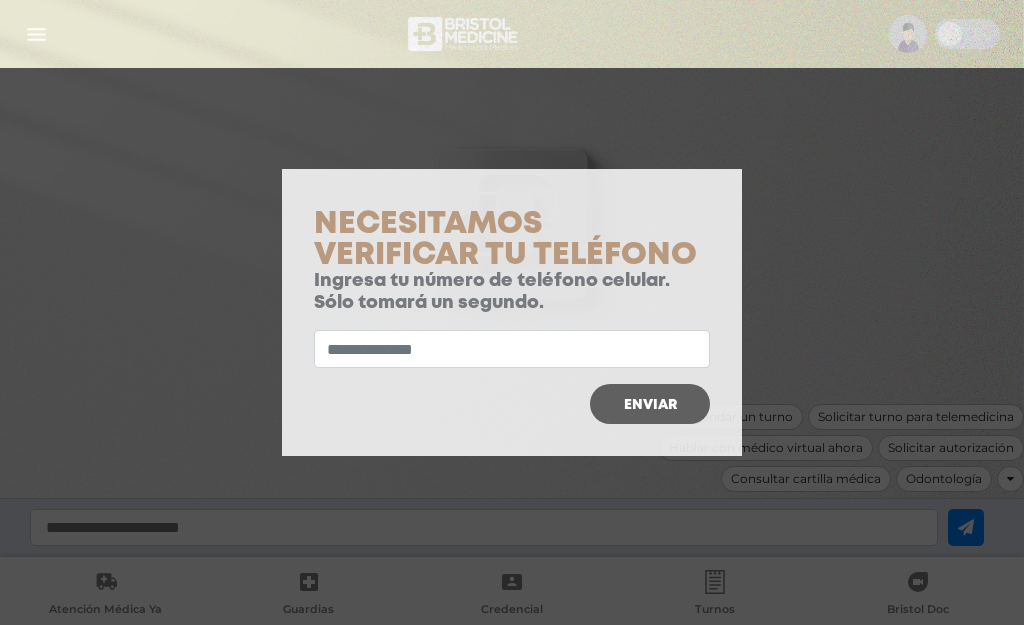 scroll, scrollTop: 0, scrollLeft: 0, axis: both 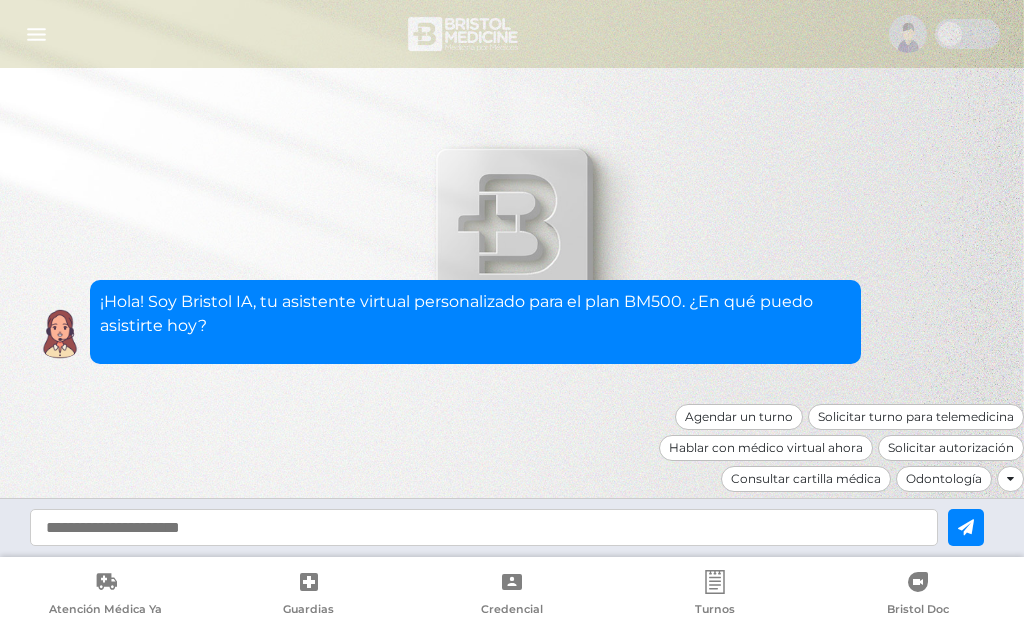 click 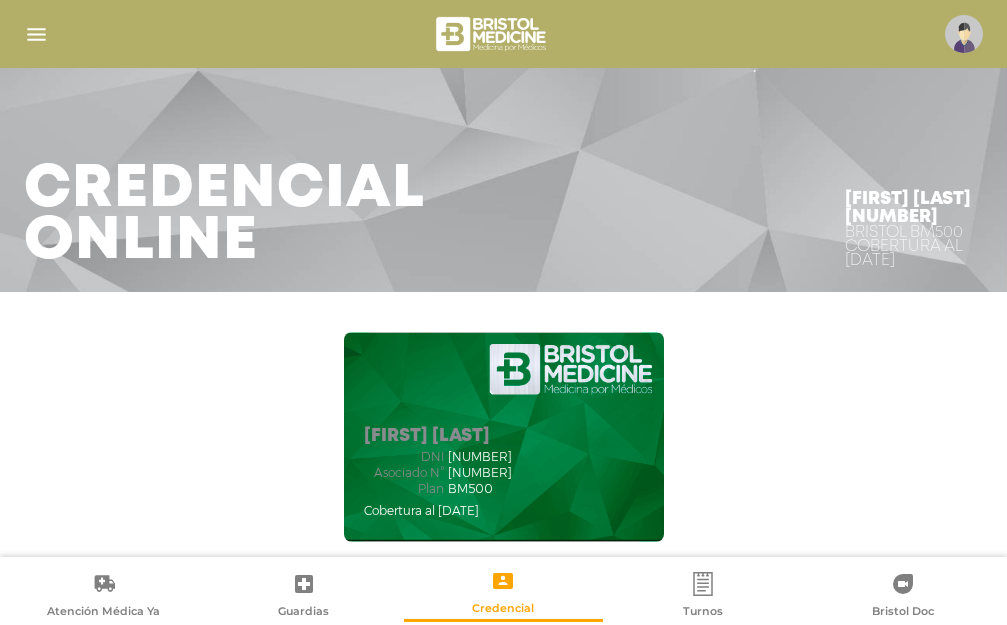scroll, scrollTop: 0, scrollLeft: 0, axis: both 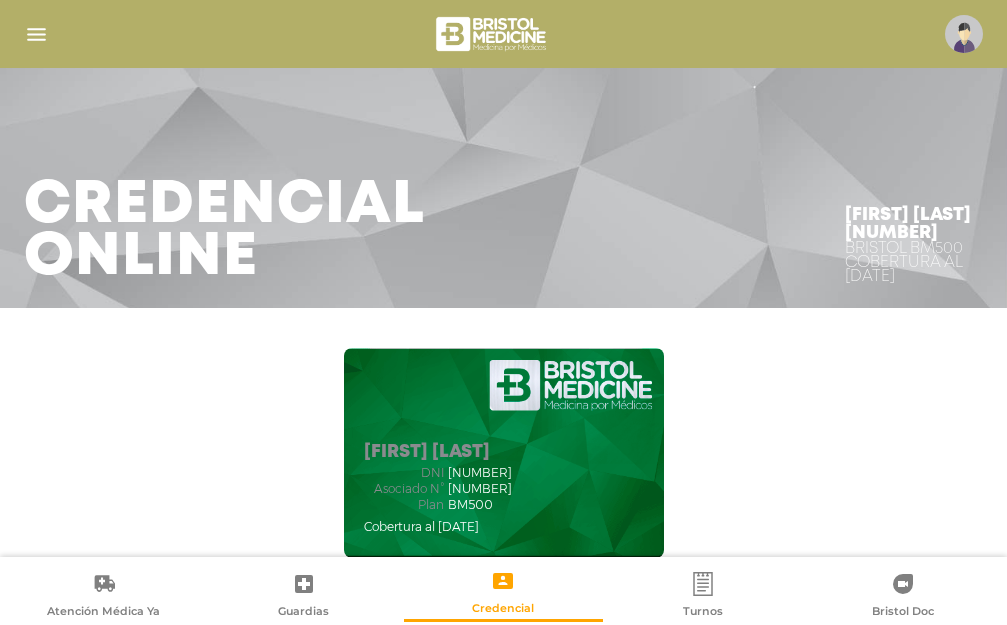 click at bounding box center (36, 34) 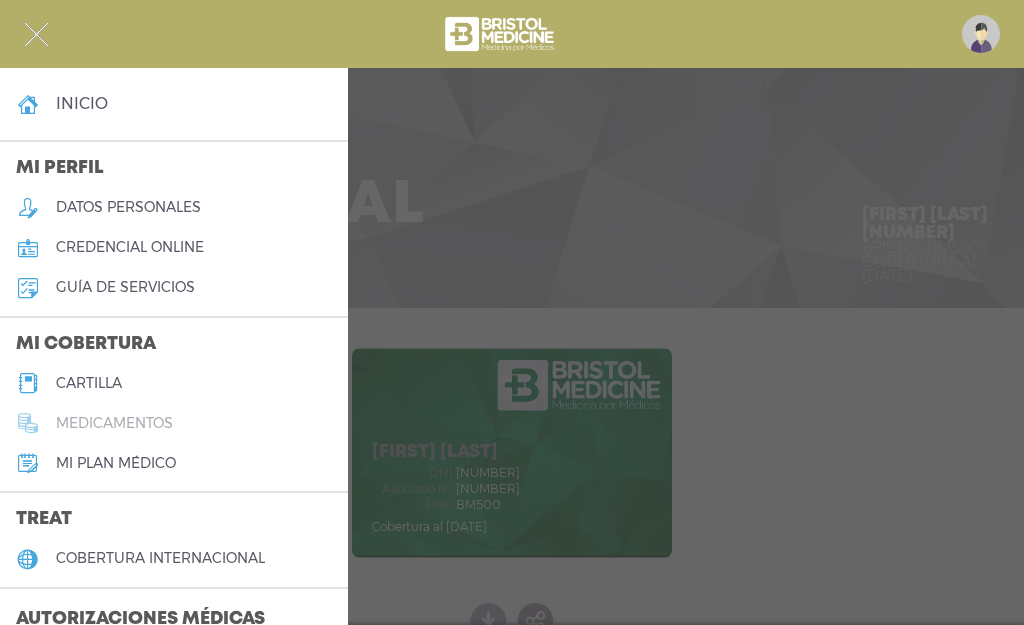 click on "medicamentos" at bounding box center [114, 423] 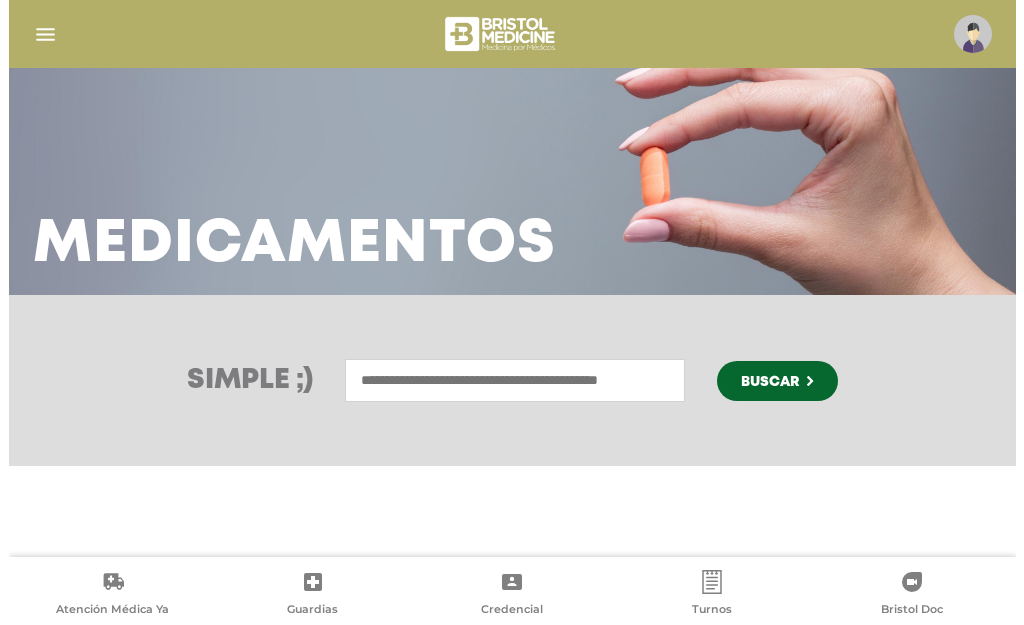 scroll, scrollTop: 0, scrollLeft: 0, axis: both 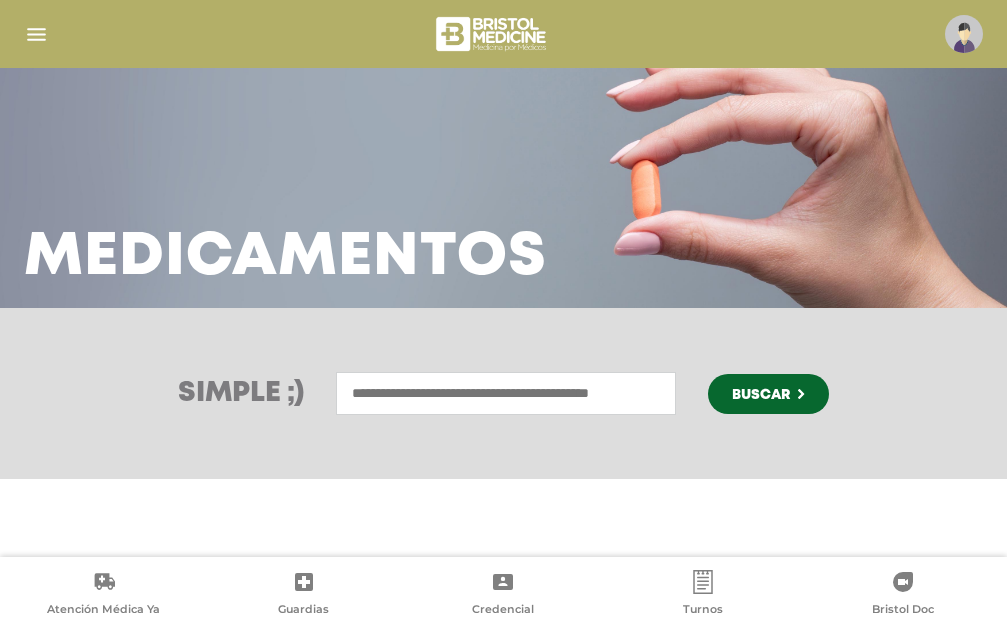 click at bounding box center [36, 34] 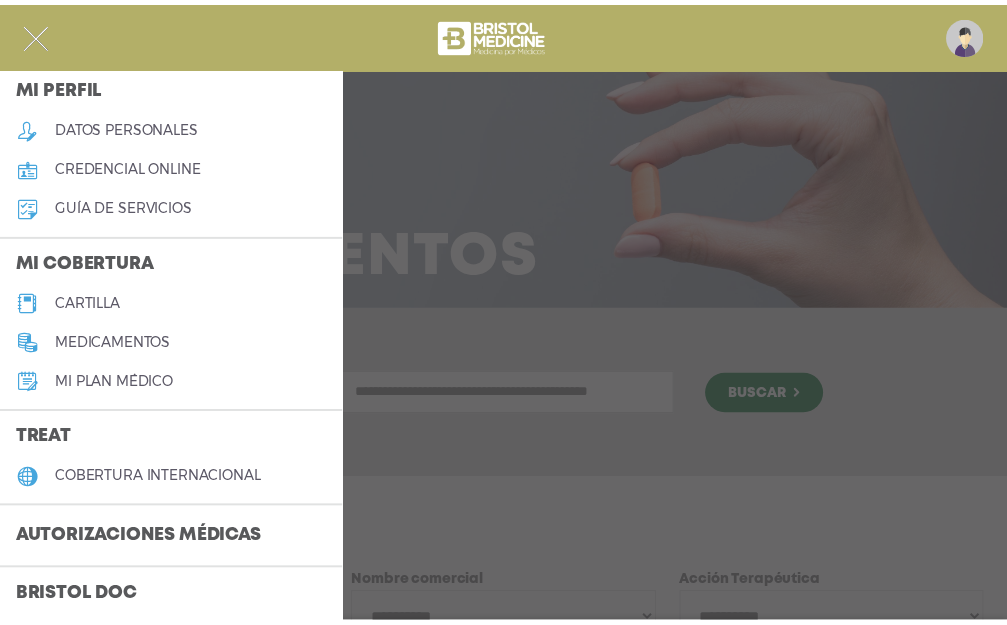 scroll, scrollTop: 78, scrollLeft: 0, axis: vertical 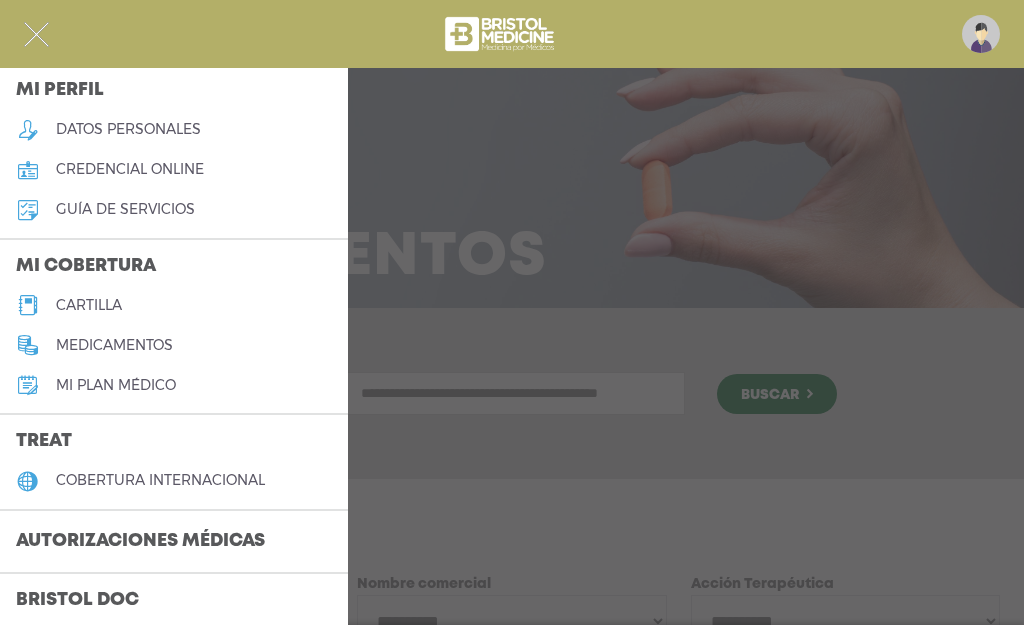click on "Mi plan médico" at bounding box center [116, 385] 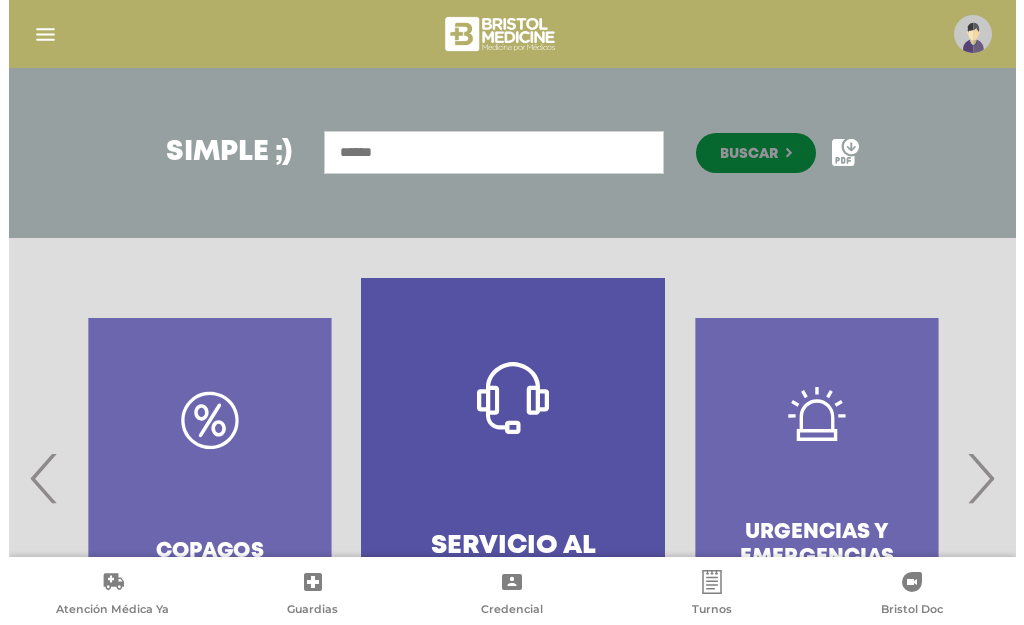 scroll, scrollTop: 402, scrollLeft: 0, axis: vertical 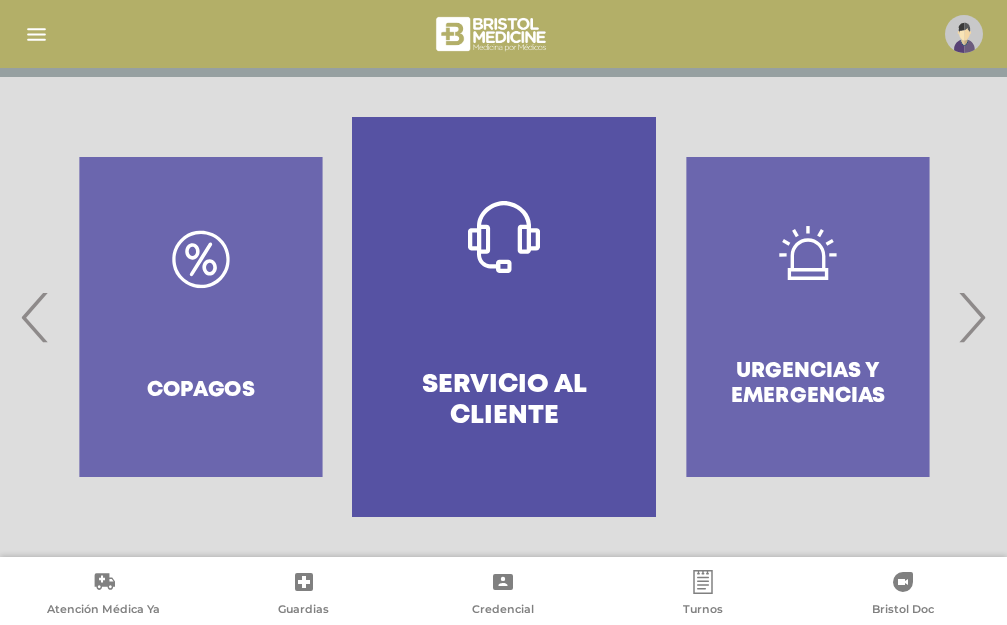 click 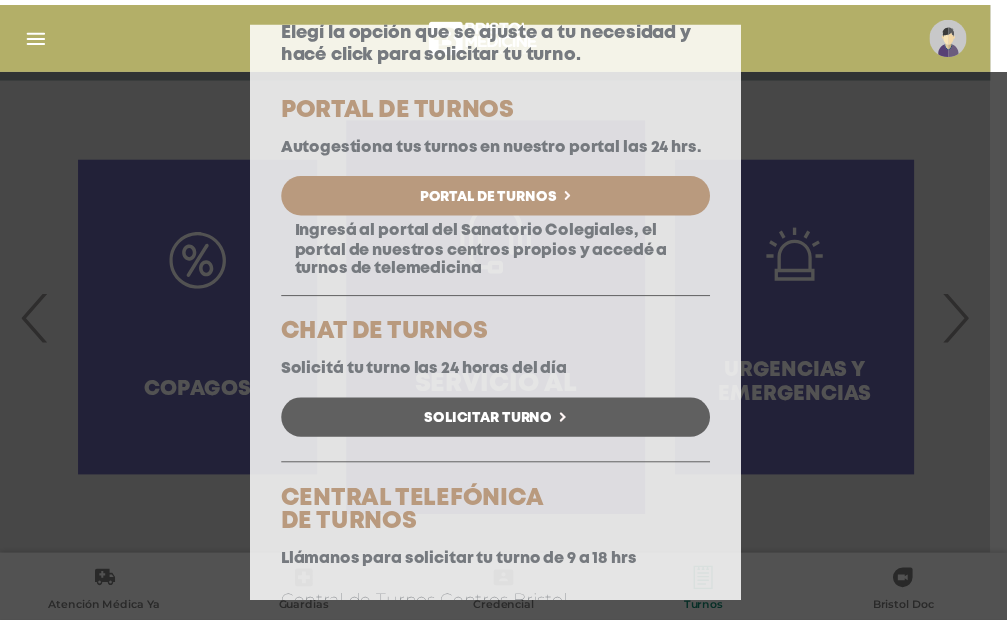 scroll, scrollTop: 200, scrollLeft: 0, axis: vertical 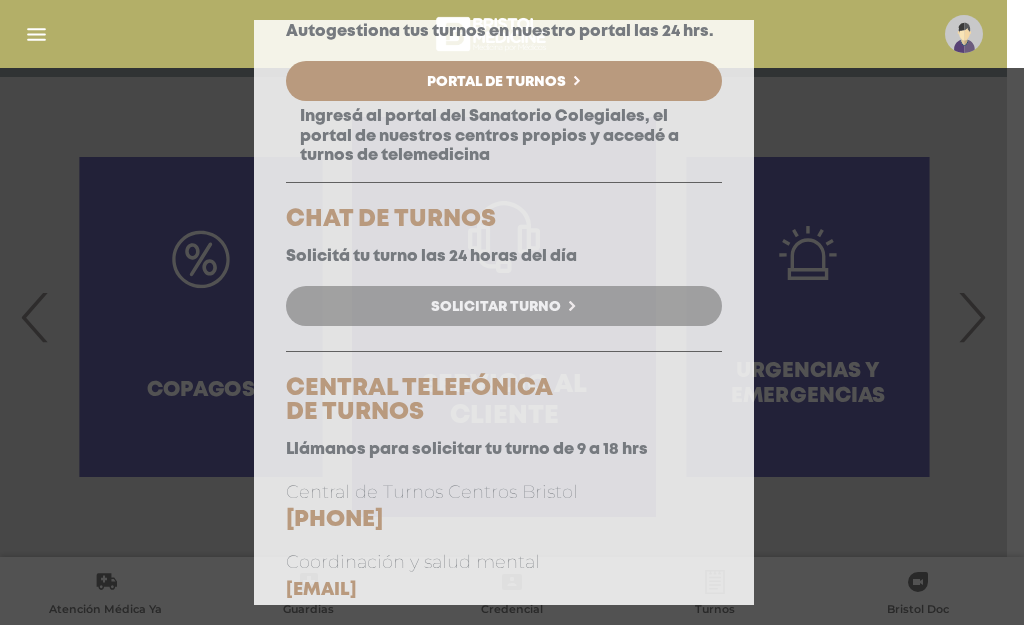 click on "Solicitar Turno" at bounding box center [496, 307] 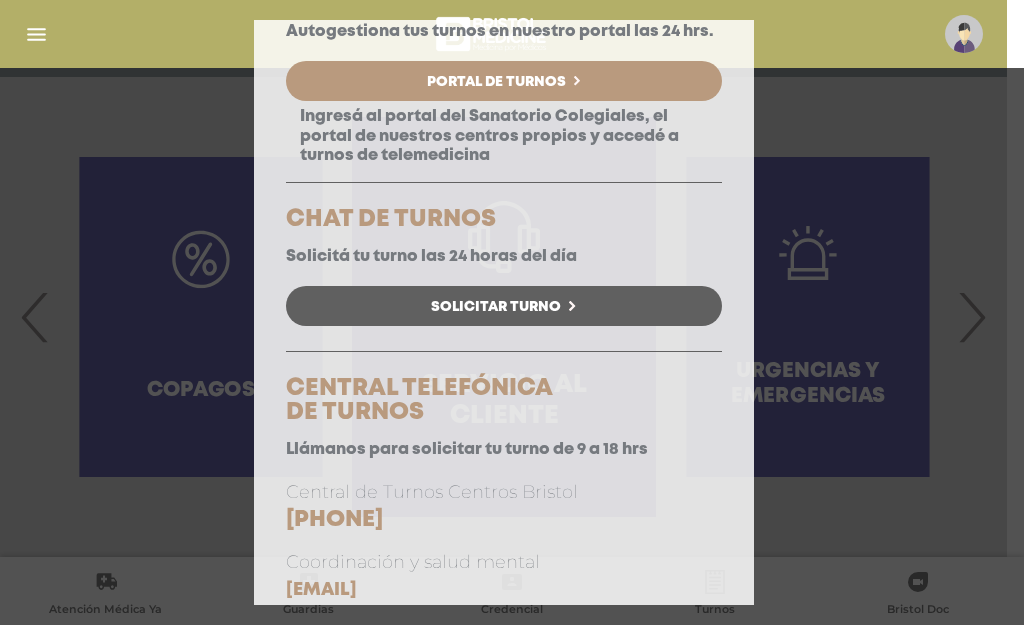 click on "Consulta Programada
Elegí la opción que se ajuste a tu necesidad y hacé click para solicitar tu turno.
PORTAL DE TURNOS
Autogestiona tus turnos en nuestro portal las 24 hrs.
Portal de Turnos
CHAT DE TURNOS" at bounding box center (512, 312) 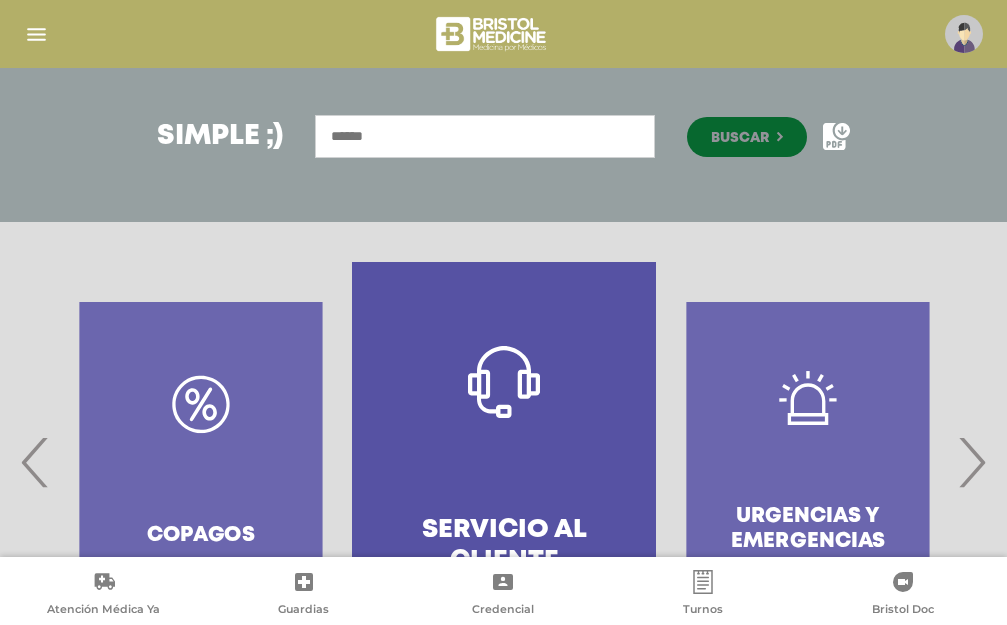 scroll, scrollTop: 0, scrollLeft: 0, axis: both 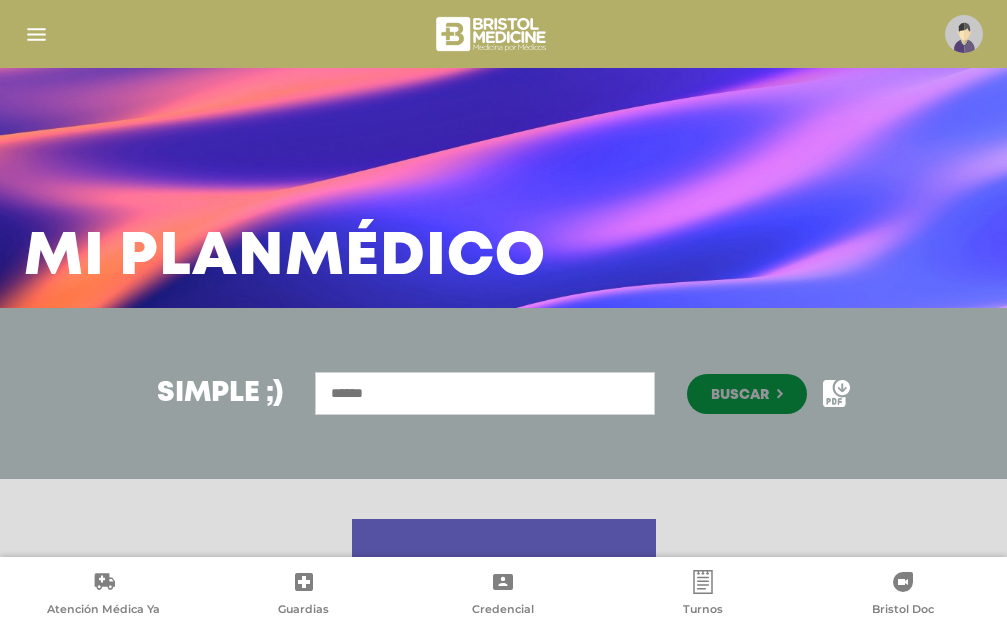 click 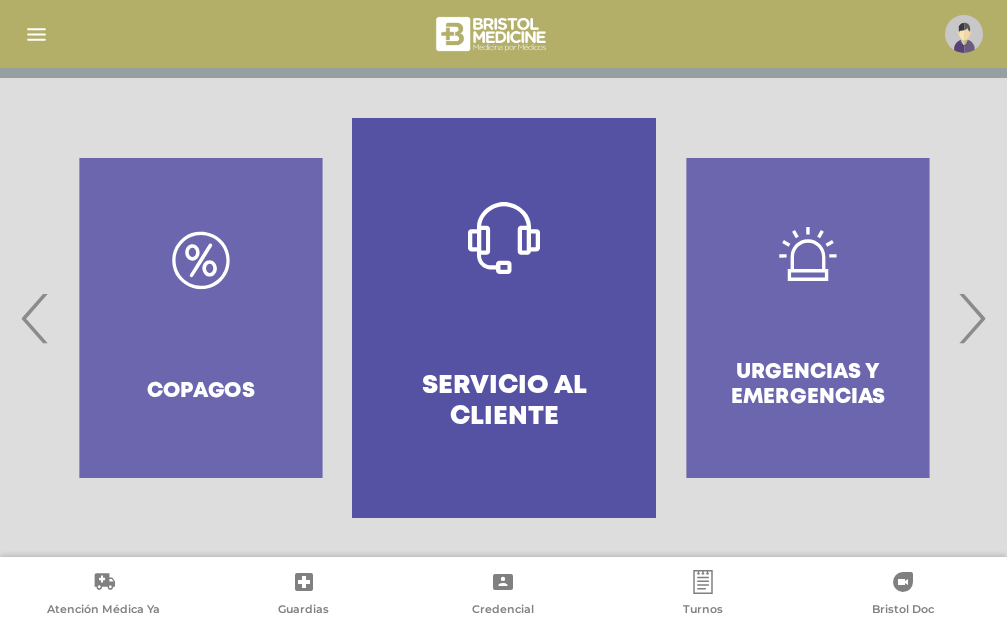 scroll, scrollTop: 402, scrollLeft: 0, axis: vertical 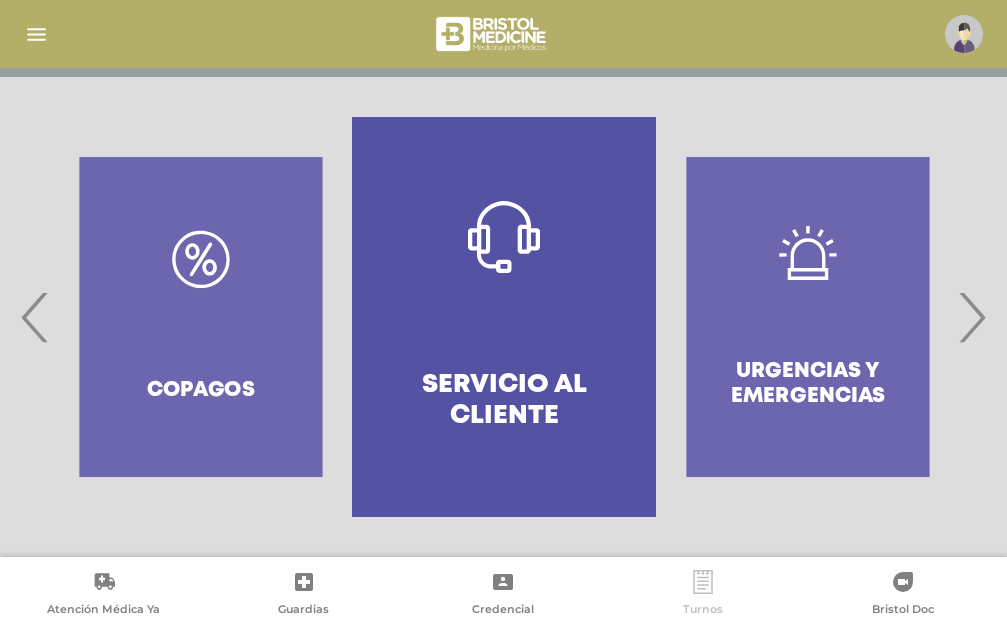 click 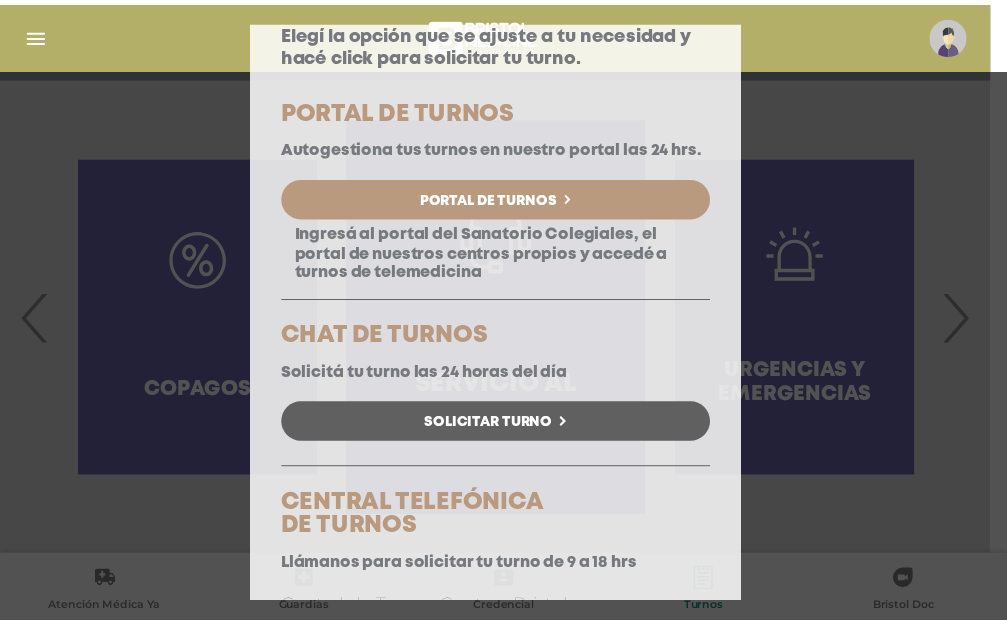 scroll, scrollTop: 0, scrollLeft: 0, axis: both 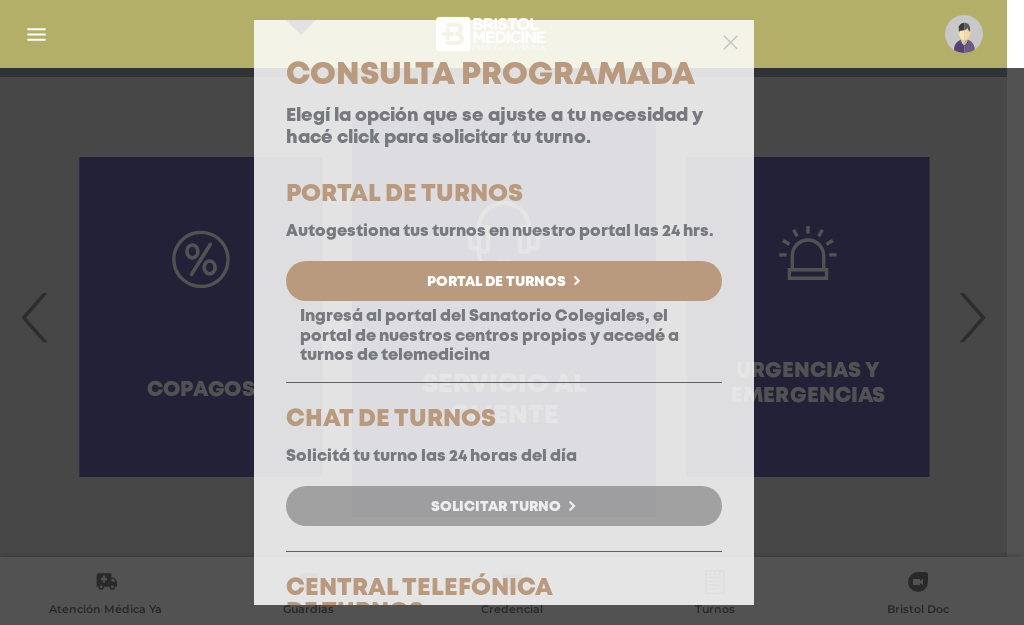 click on "Solicitar Turno" at bounding box center [496, 507] 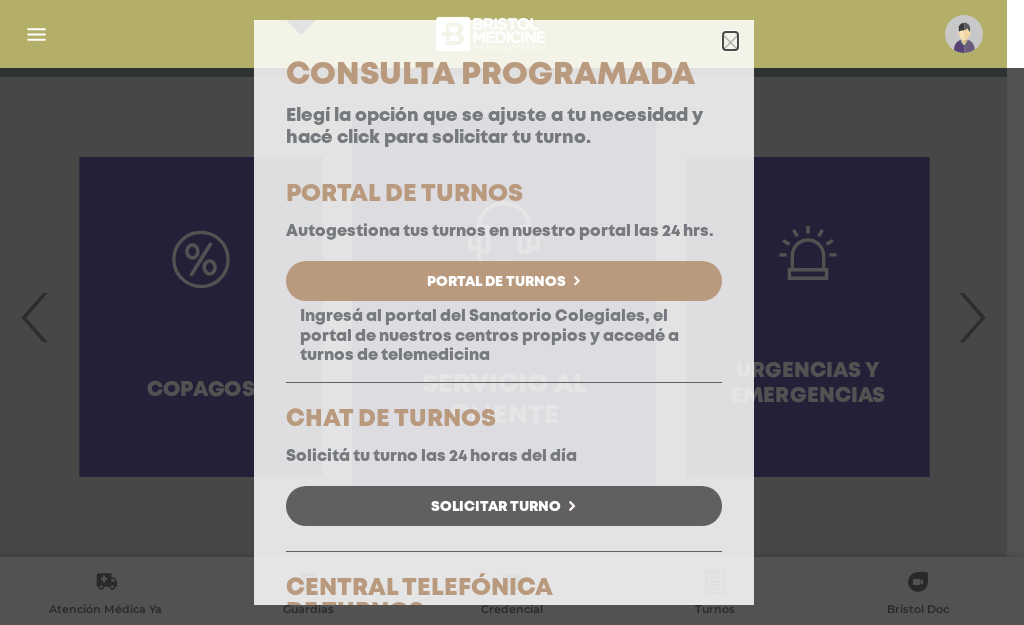 click 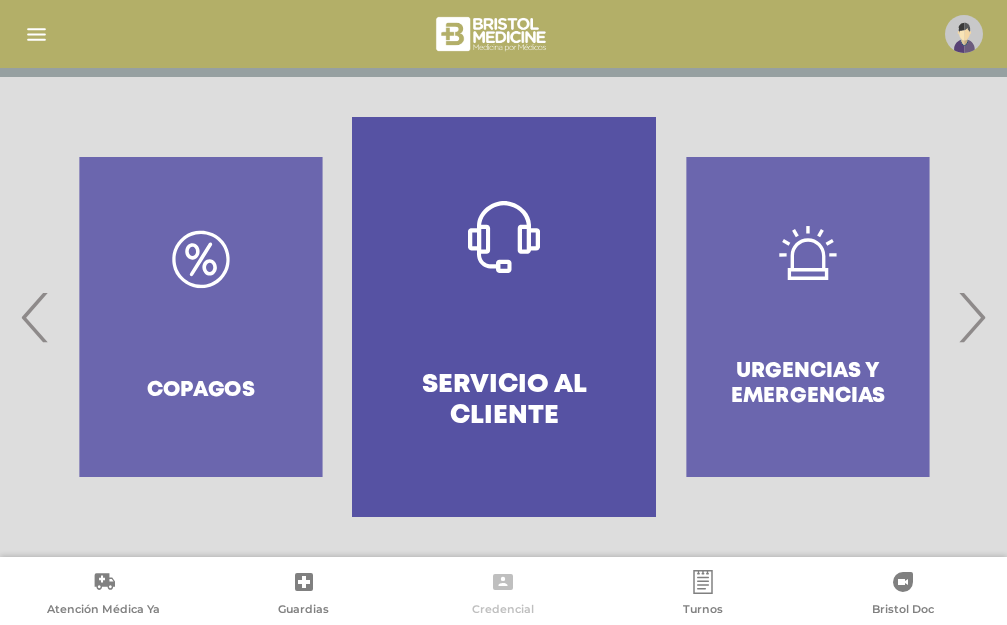 click 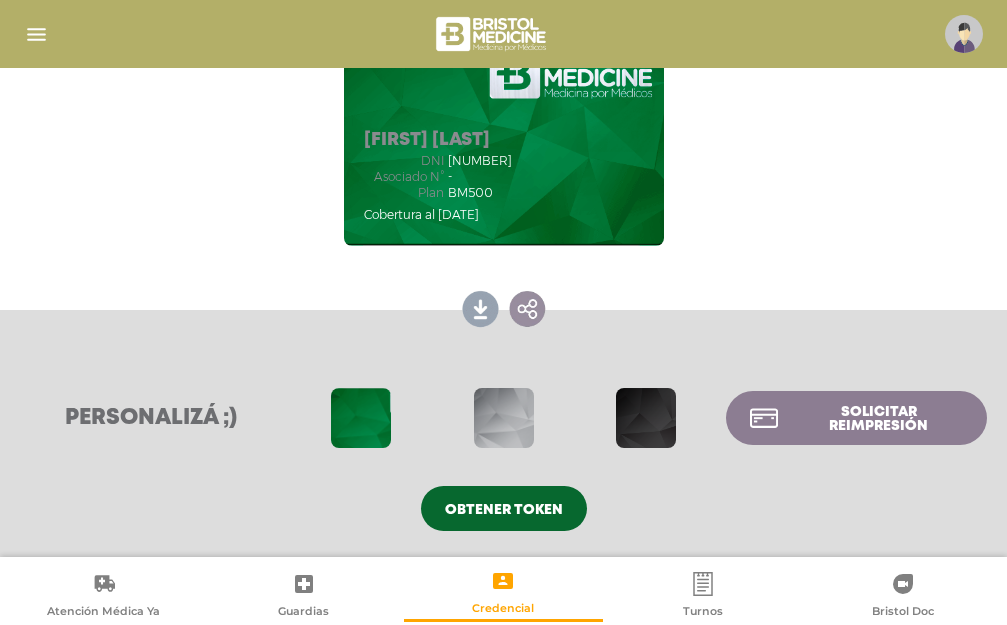 scroll, scrollTop: 314, scrollLeft: 0, axis: vertical 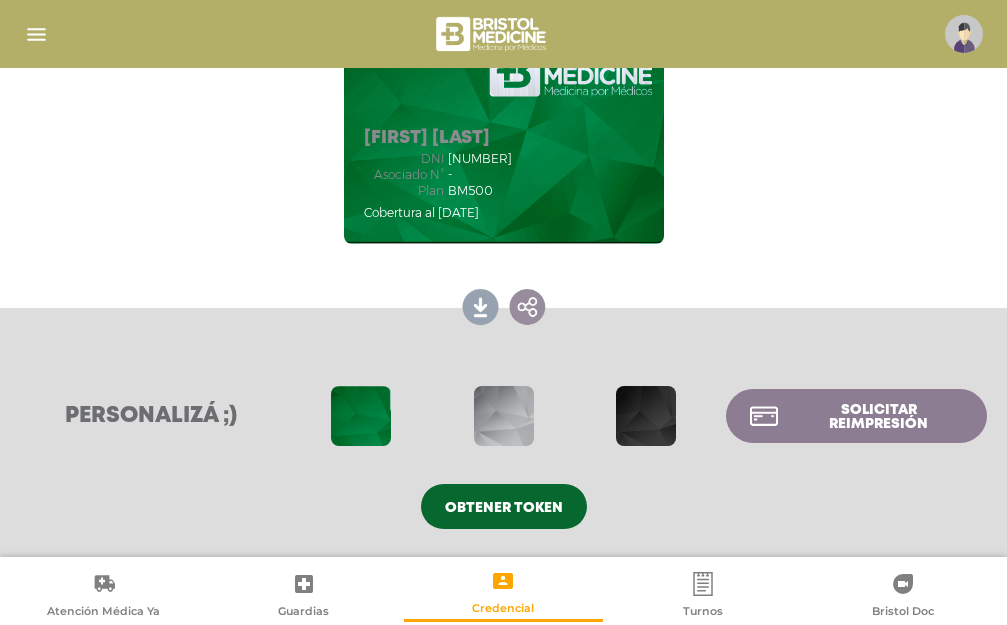 click on "Obtener token" at bounding box center [504, 508] 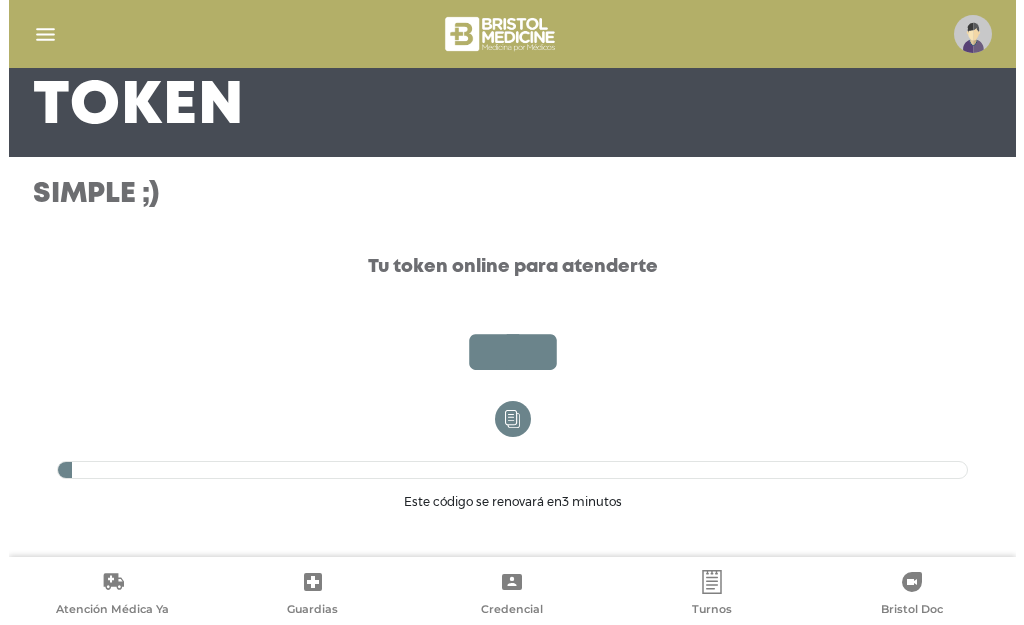 scroll, scrollTop: 159, scrollLeft: 0, axis: vertical 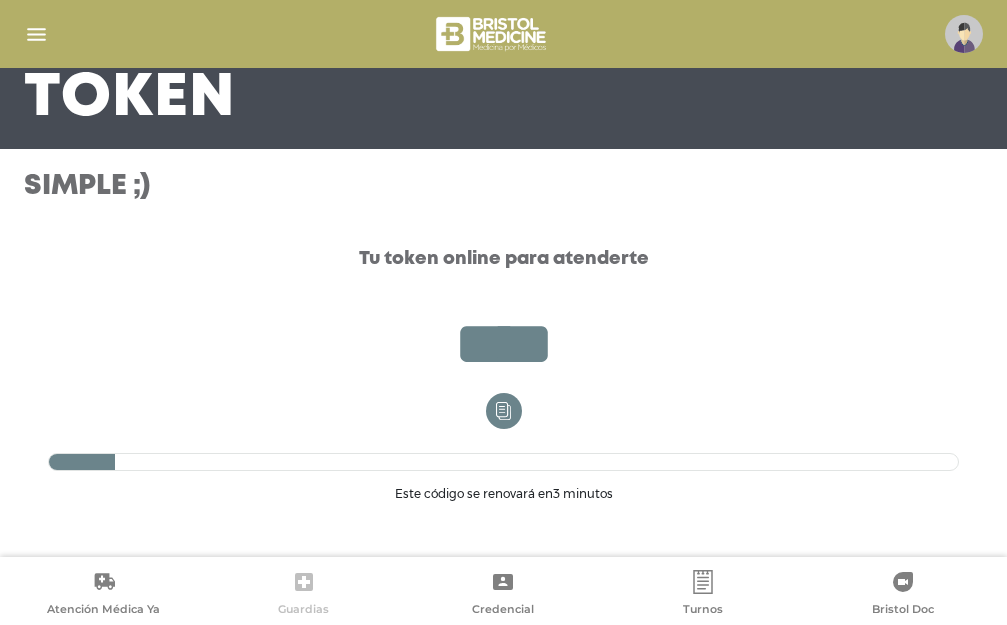 click 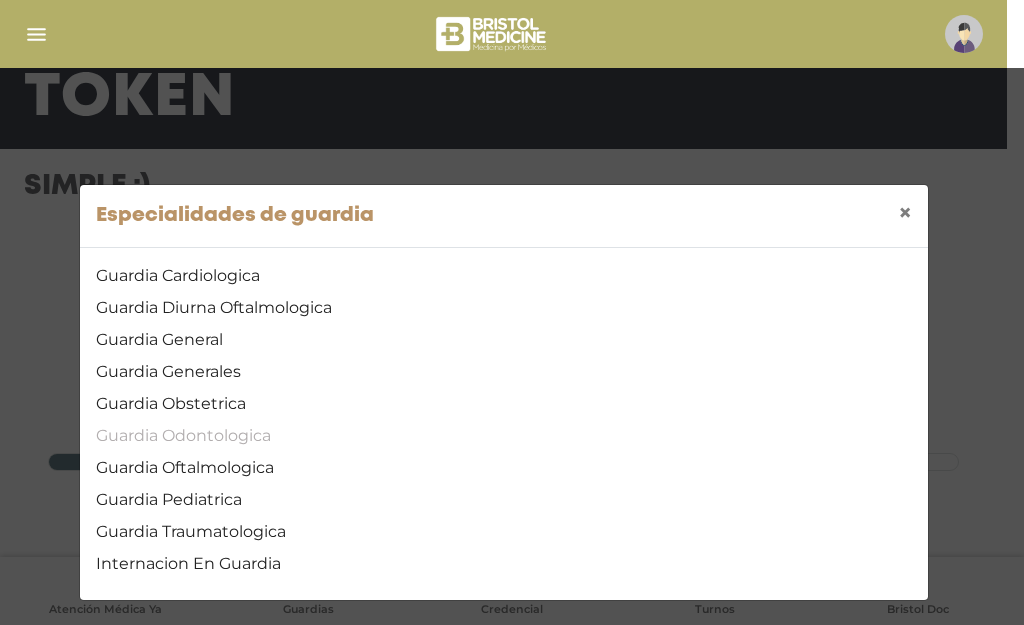 scroll, scrollTop: 8, scrollLeft: 0, axis: vertical 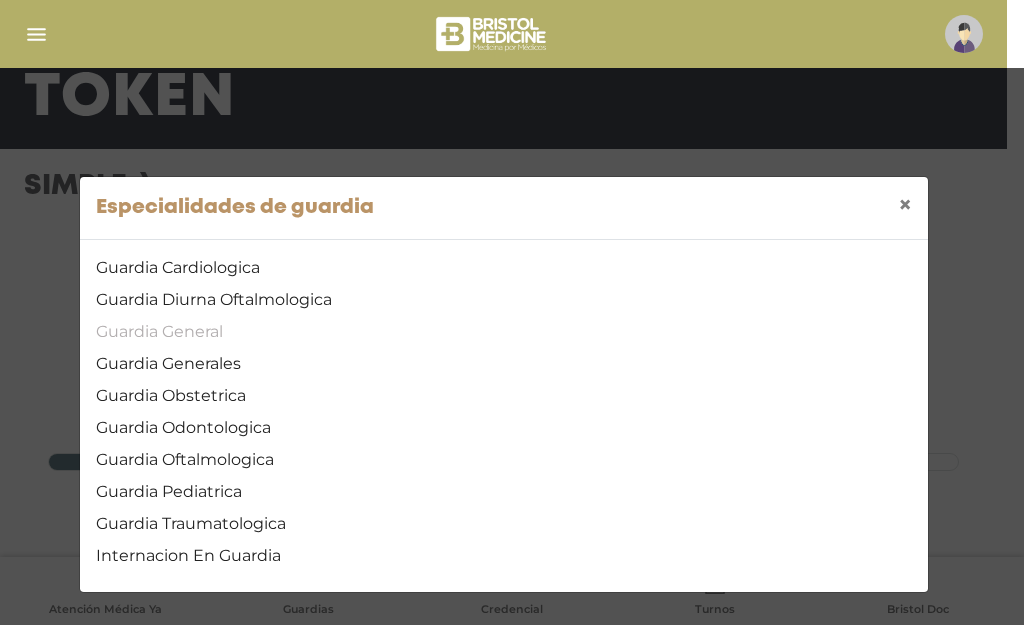 click on "Guardia General" at bounding box center (504, 332) 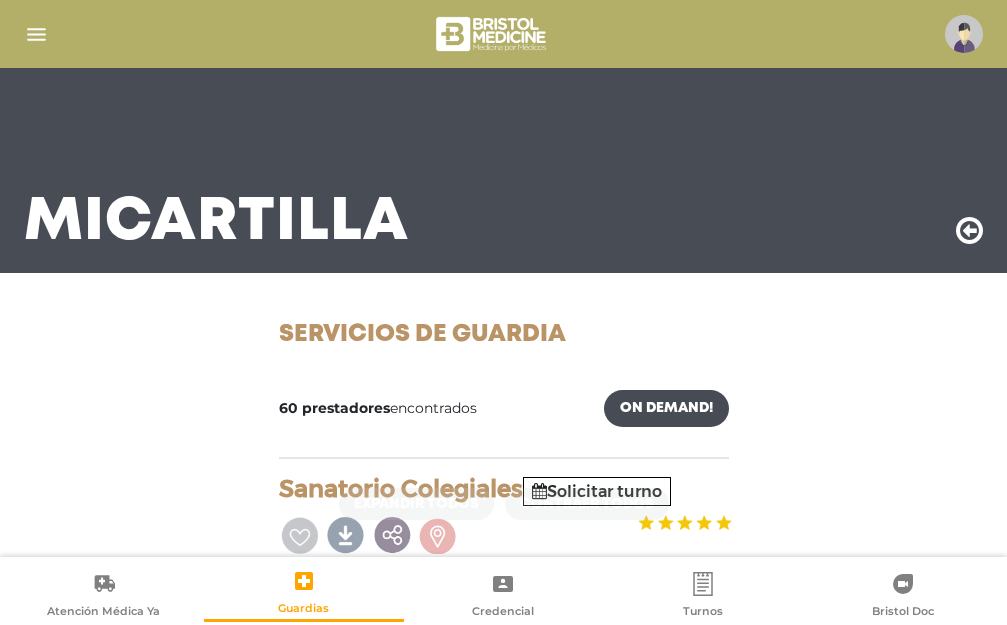scroll, scrollTop: 0, scrollLeft: 0, axis: both 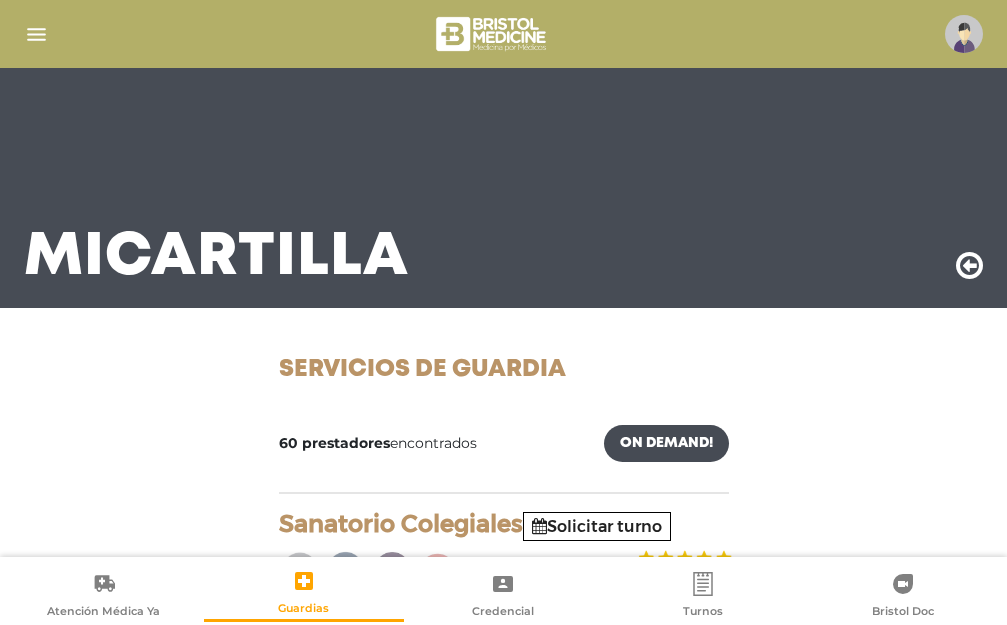 click at bounding box center [36, 34] 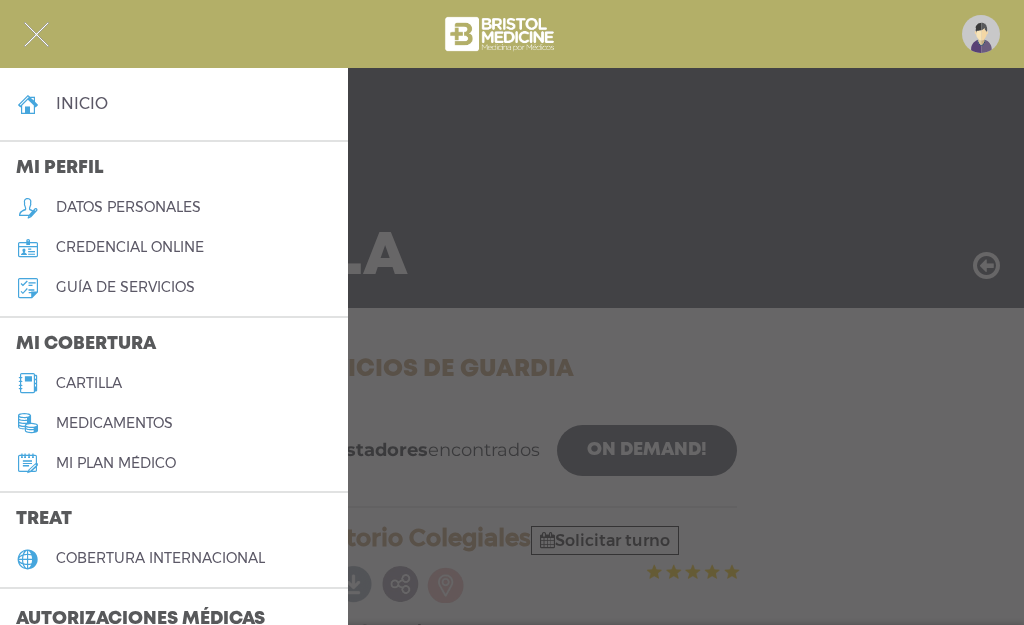 click at bounding box center (512, 312) 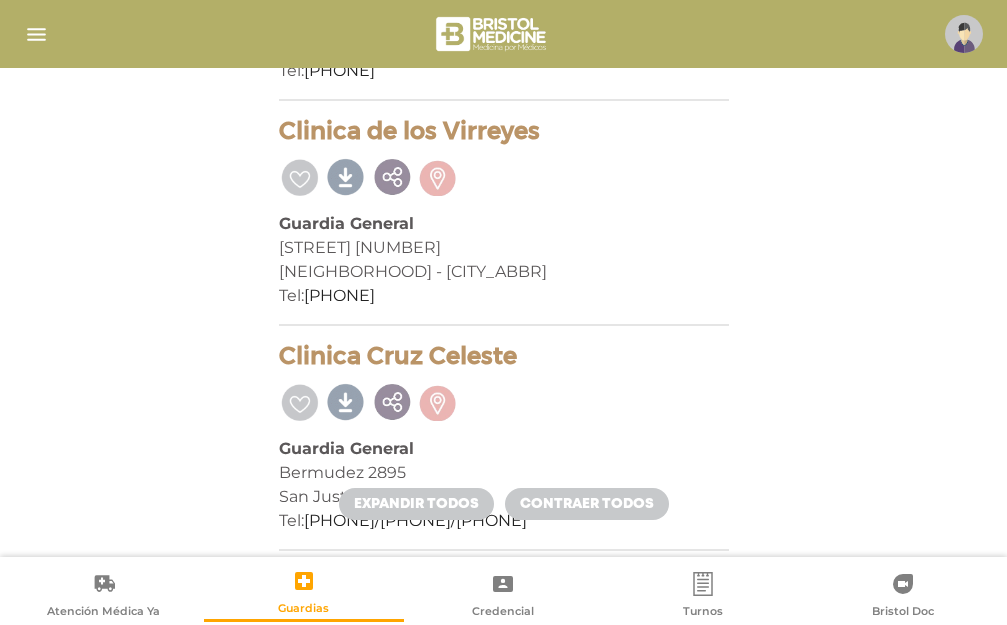 scroll, scrollTop: 8900, scrollLeft: 0, axis: vertical 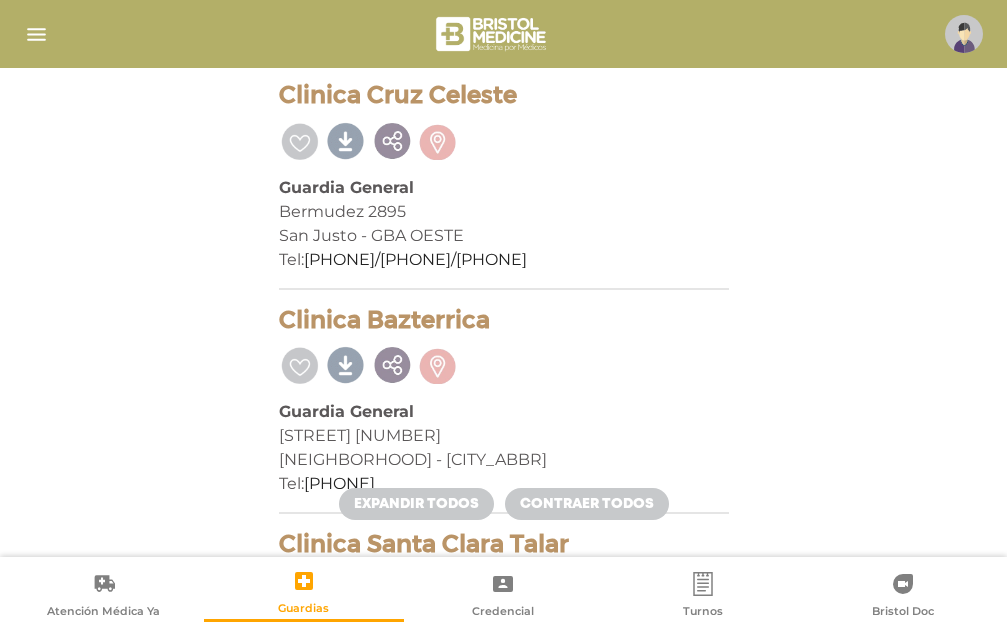 click at bounding box center (36, 34) 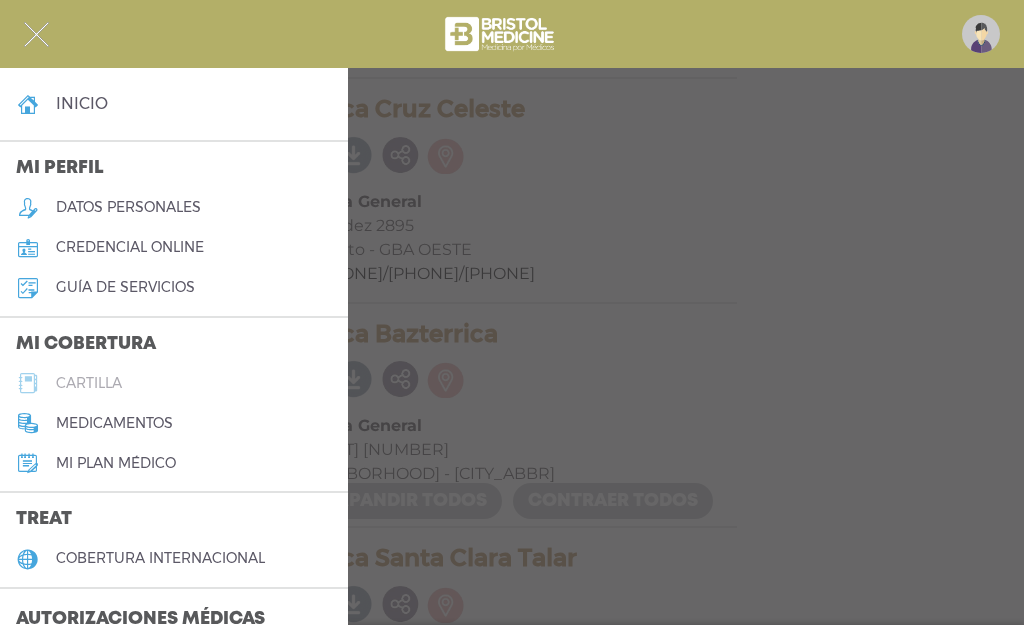 click on "cartilla" at bounding box center [89, 383] 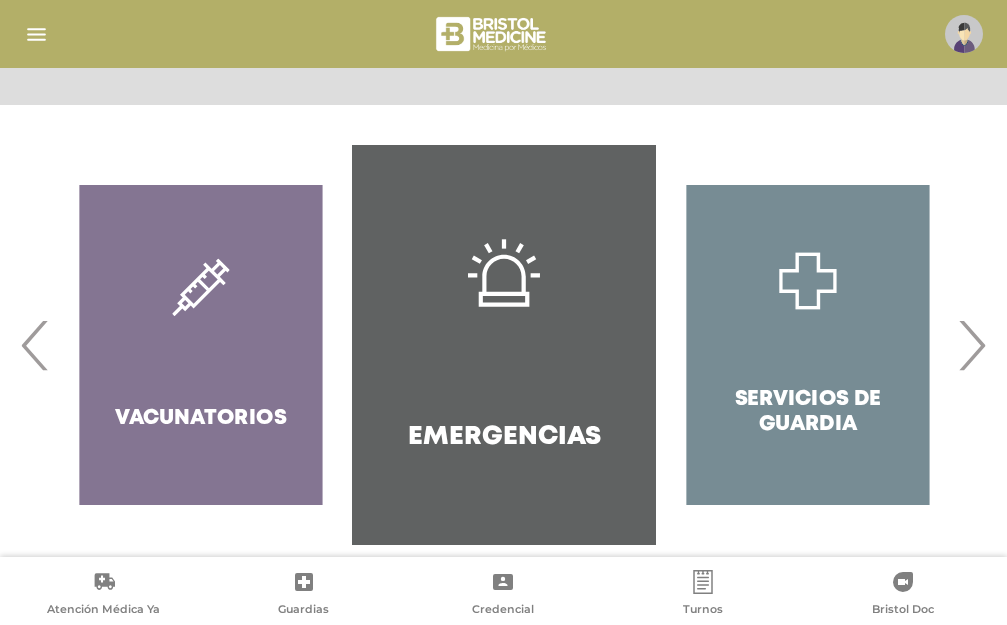 scroll, scrollTop: 402, scrollLeft: 0, axis: vertical 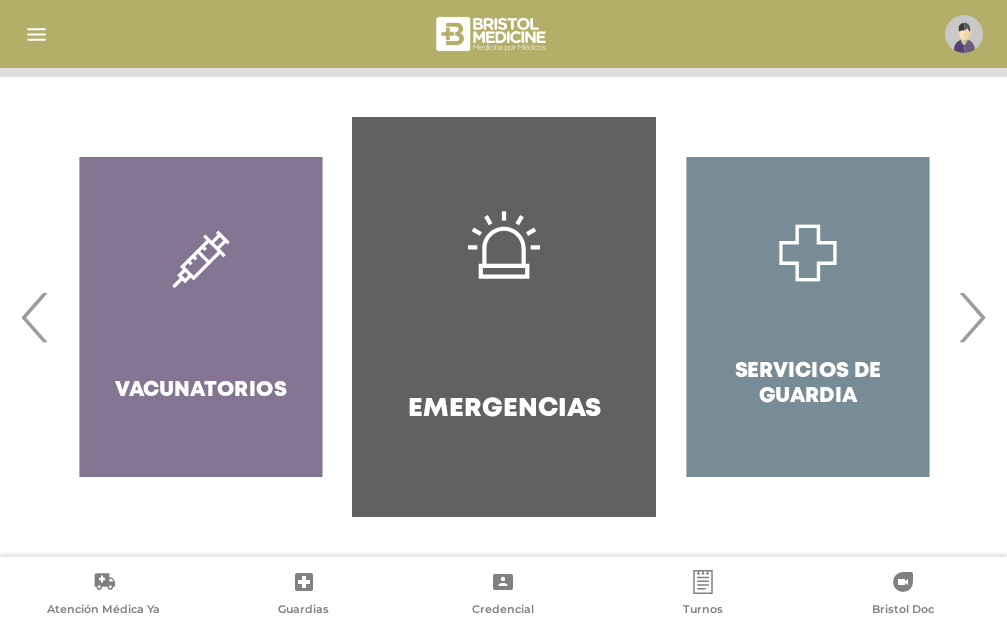 click on "›" at bounding box center [971, 317] 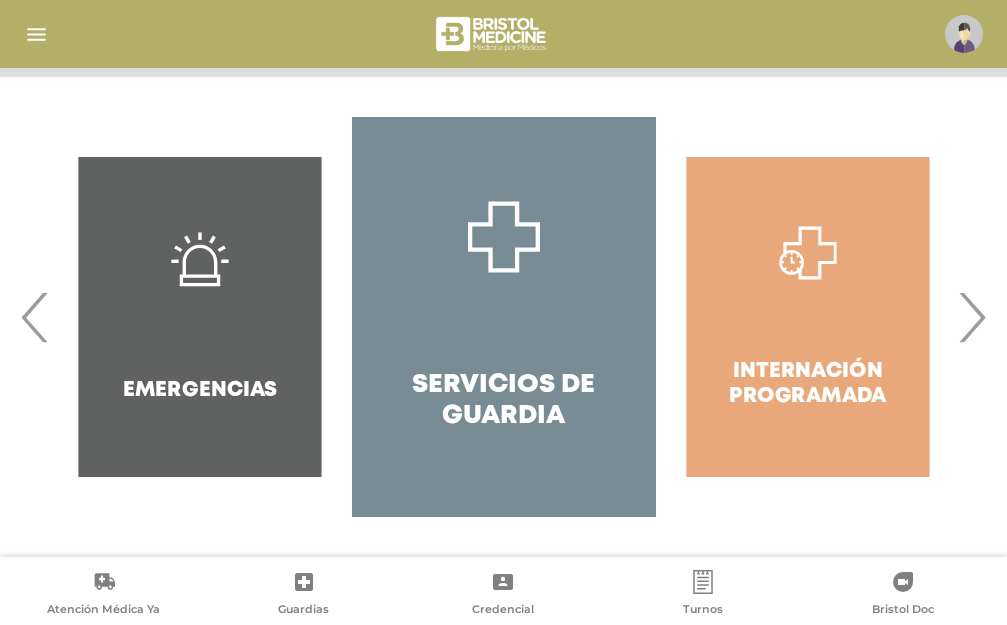 click on "›" at bounding box center [971, 317] 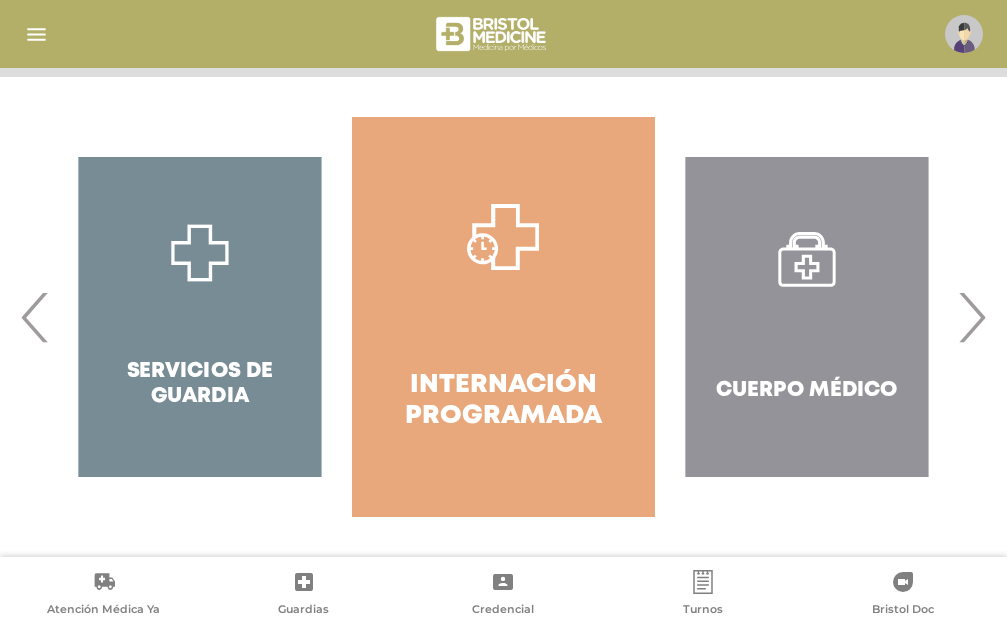 click on "›" at bounding box center (971, 317) 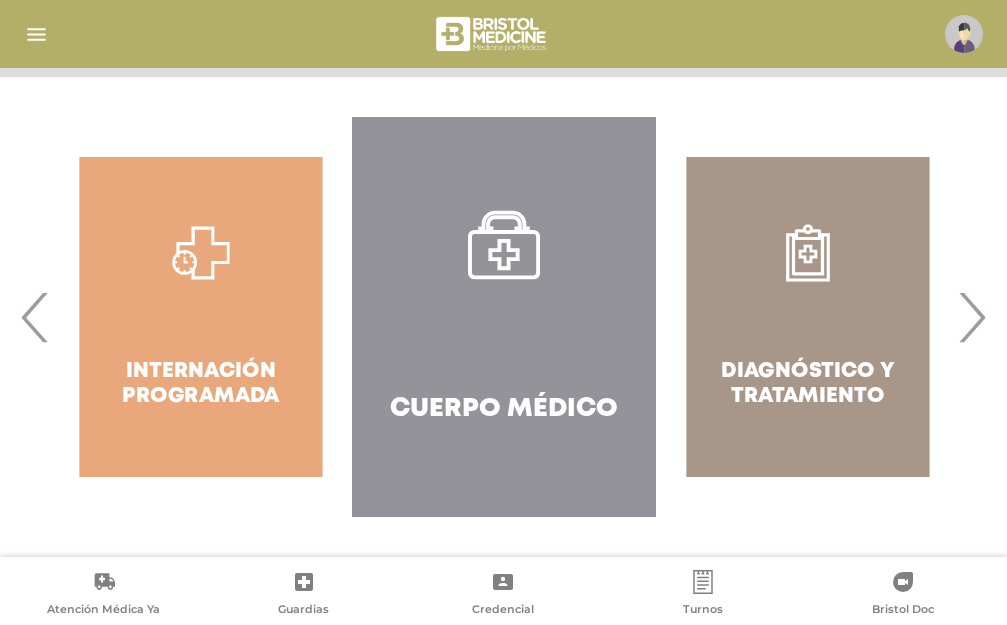 click on "›" at bounding box center [971, 317] 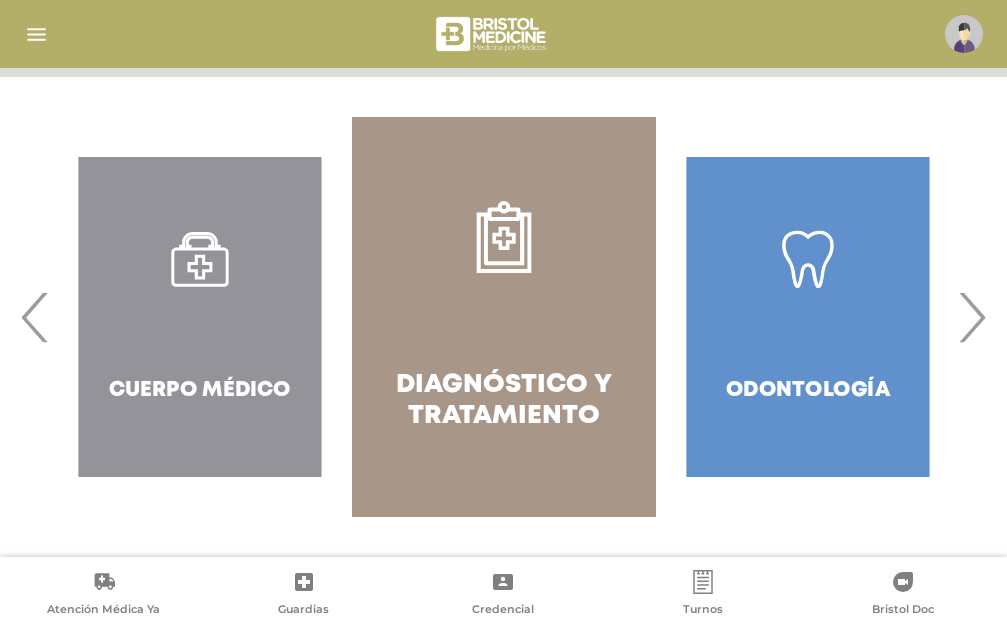 click on "›" at bounding box center (971, 317) 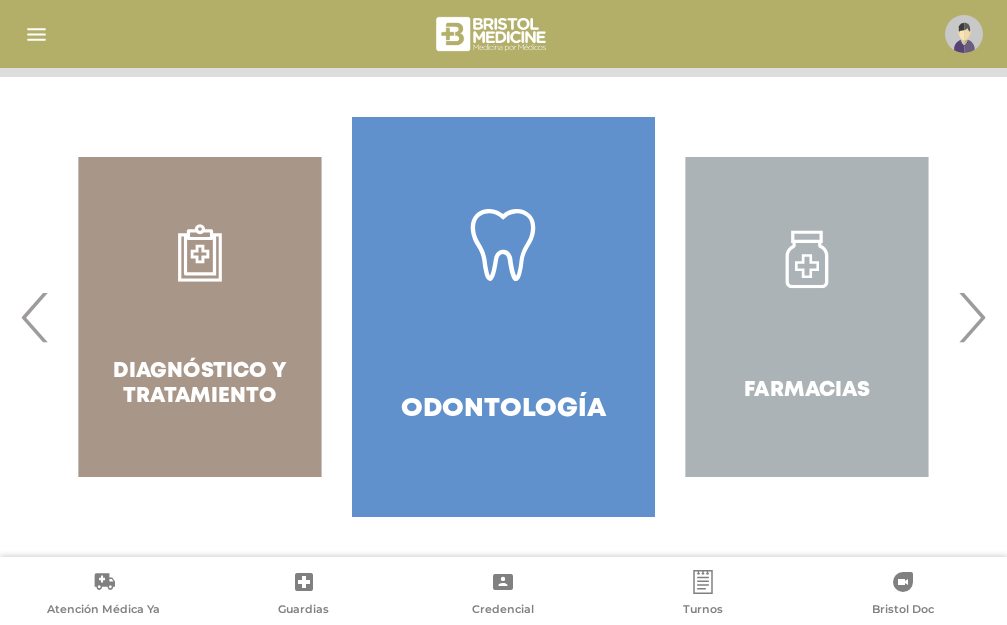 click on "›" at bounding box center (971, 317) 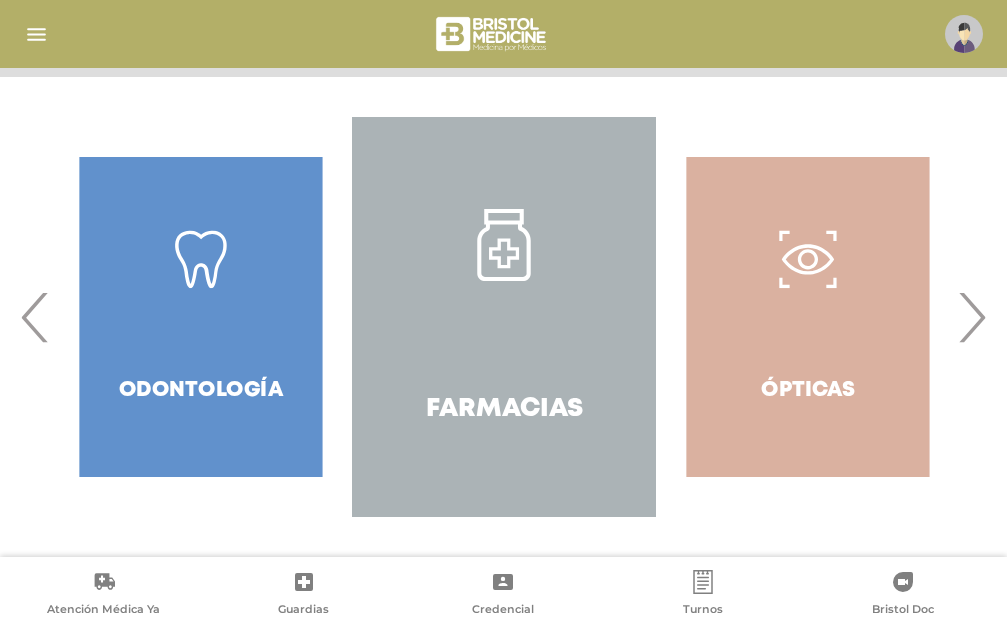 click on "›" at bounding box center (971, 317) 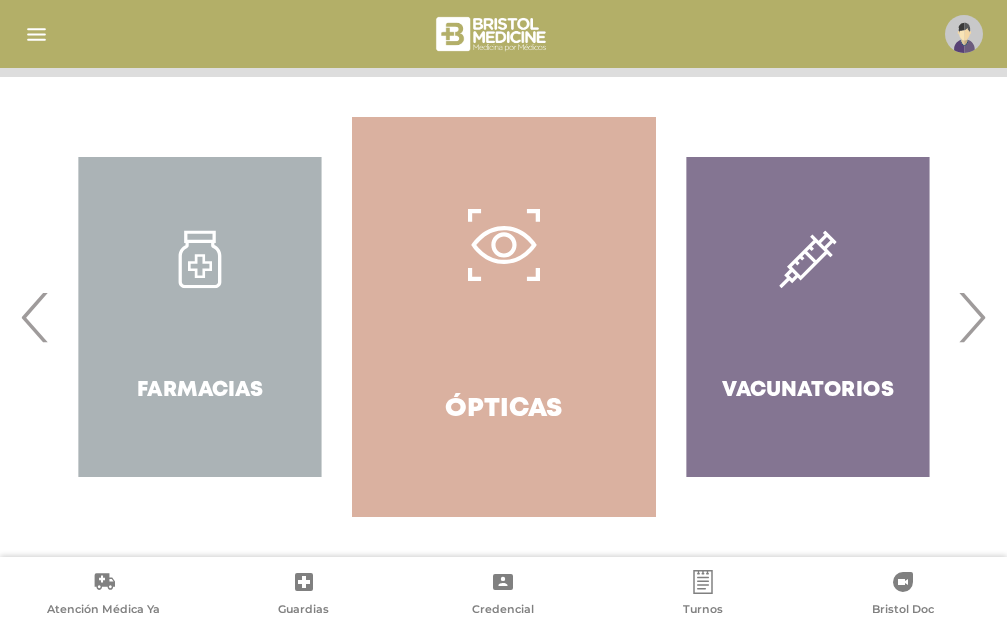 click on "›" at bounding box center (971, 317) 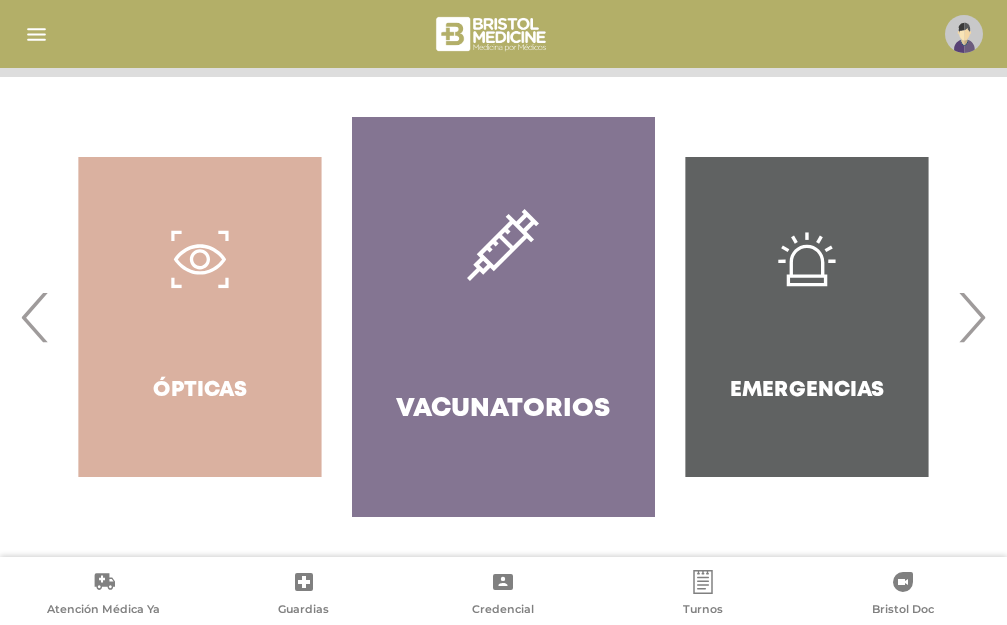 click on "›" at bounding box center (971, 317) 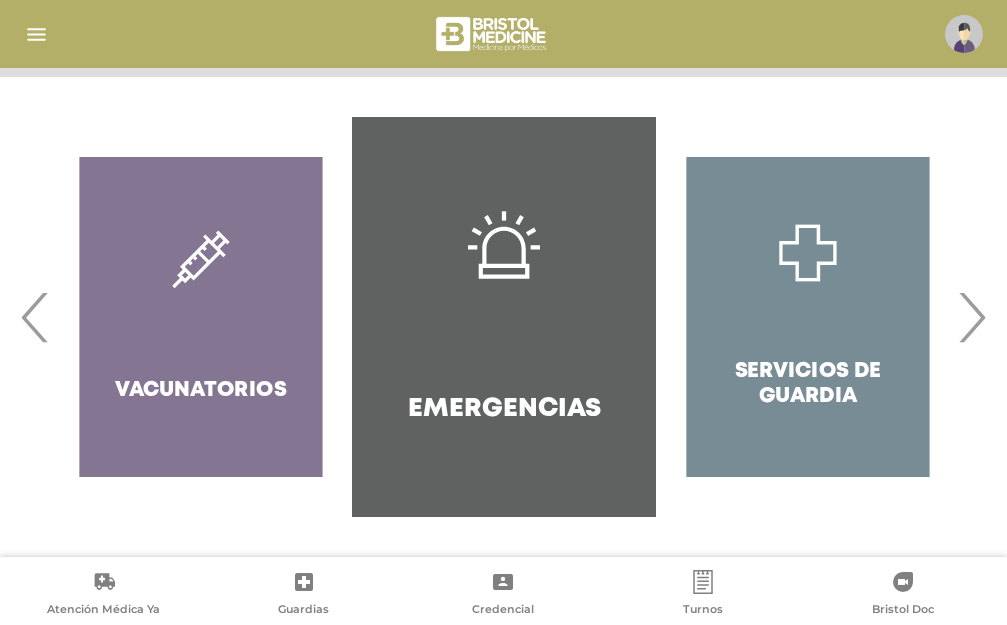 click on "›" at bounding box center (971, 317) 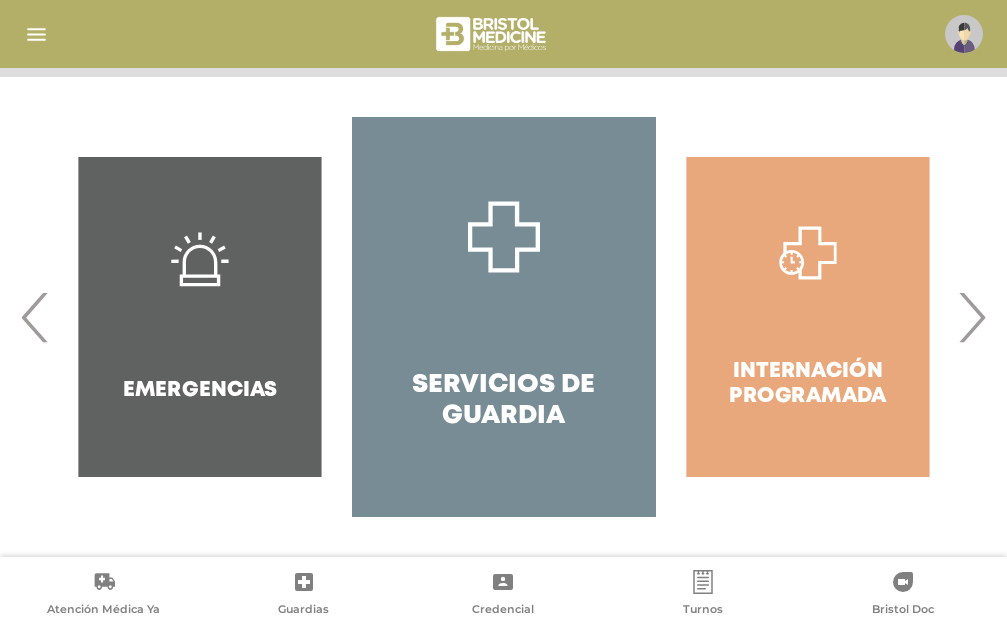 click on "›" at bounding box center [971, 317] 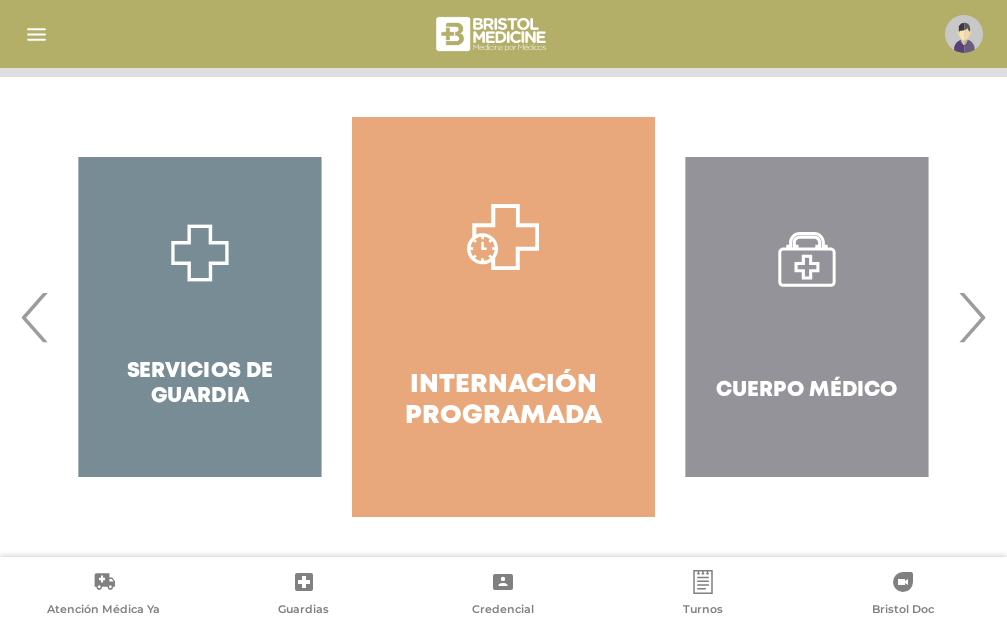 click on "›" at bounding box center [971, 317] 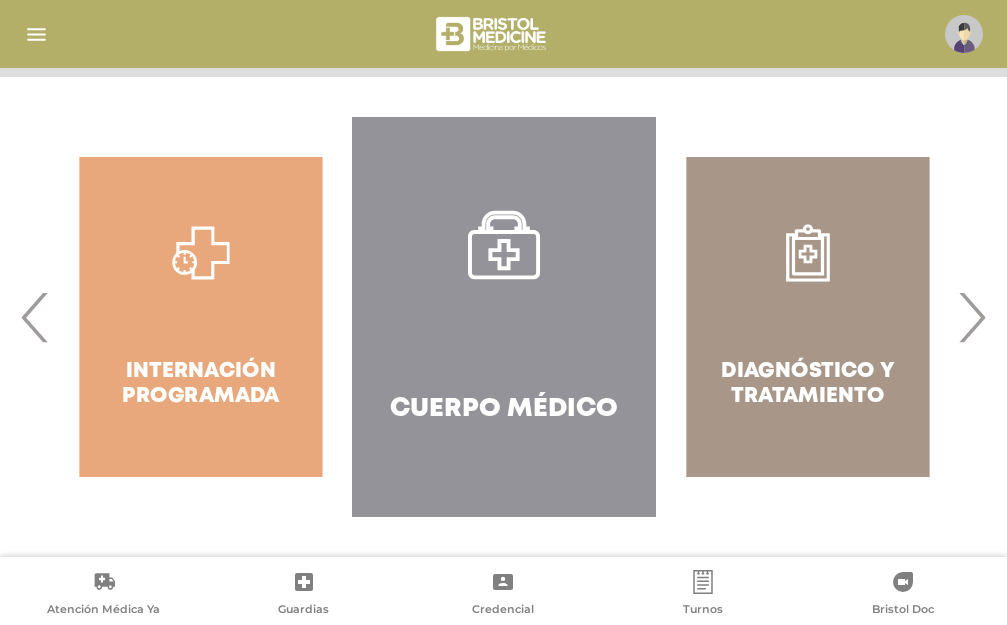 click on "›" at bounding box center [971, 317] 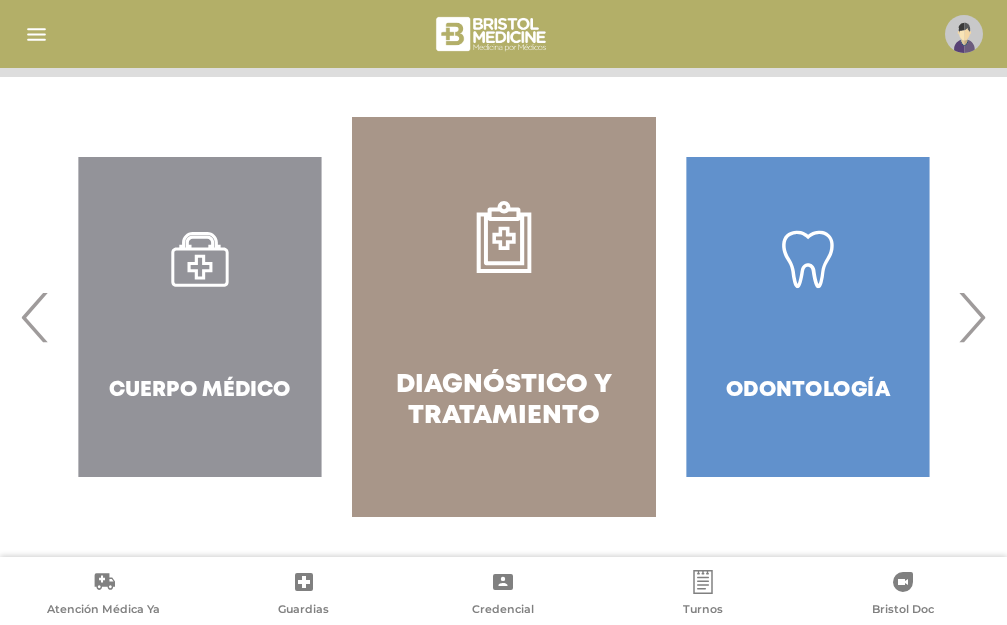 click on "Odontología" at bounding box center (808, 317) 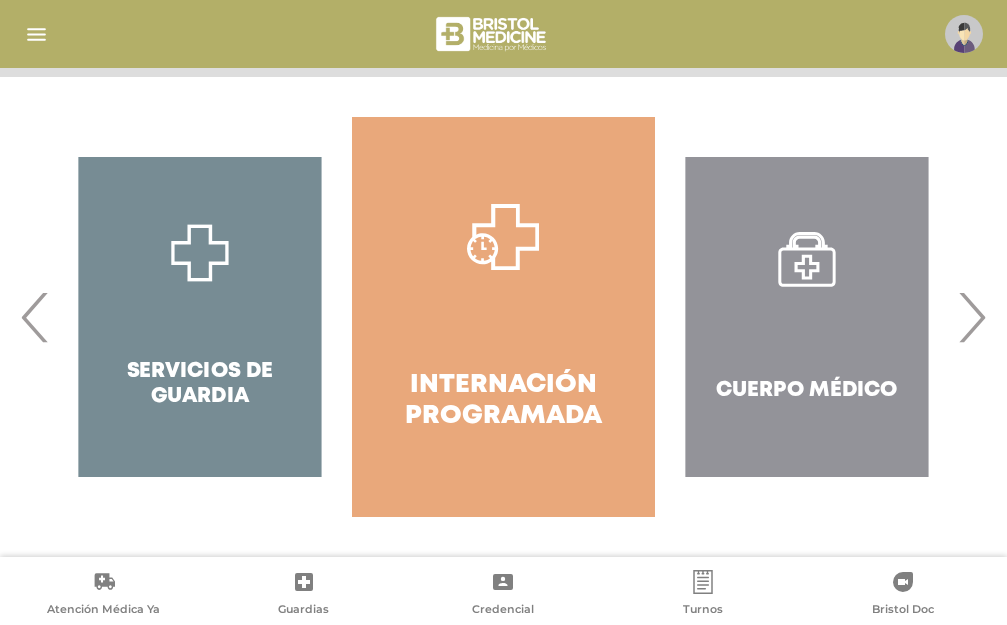 click on "›" at bounding box center [971, 317] 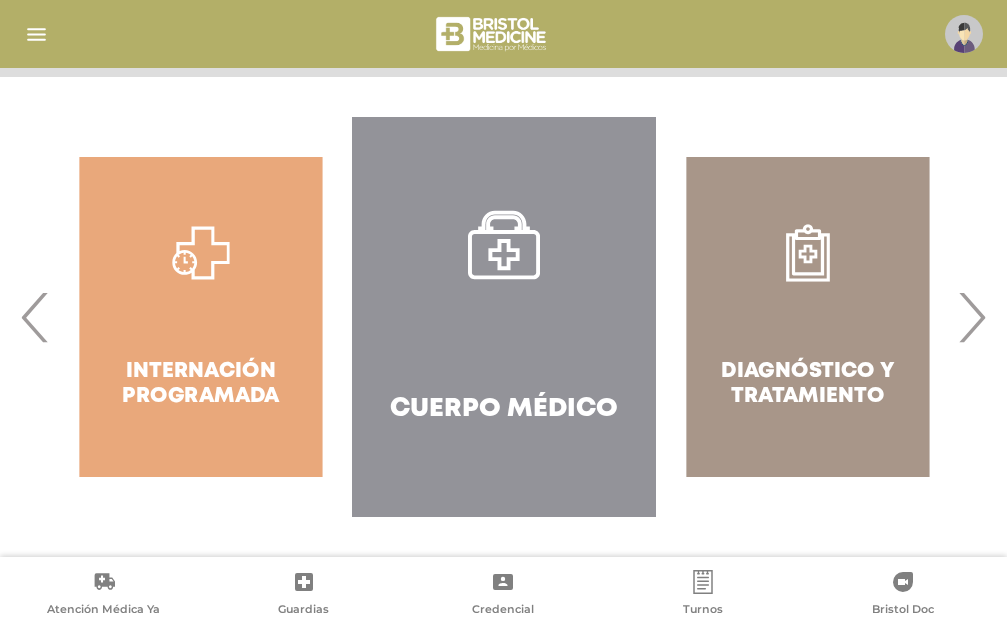 click on "Diagnóstico y Tratamiento" at bounding box center [808, 317] 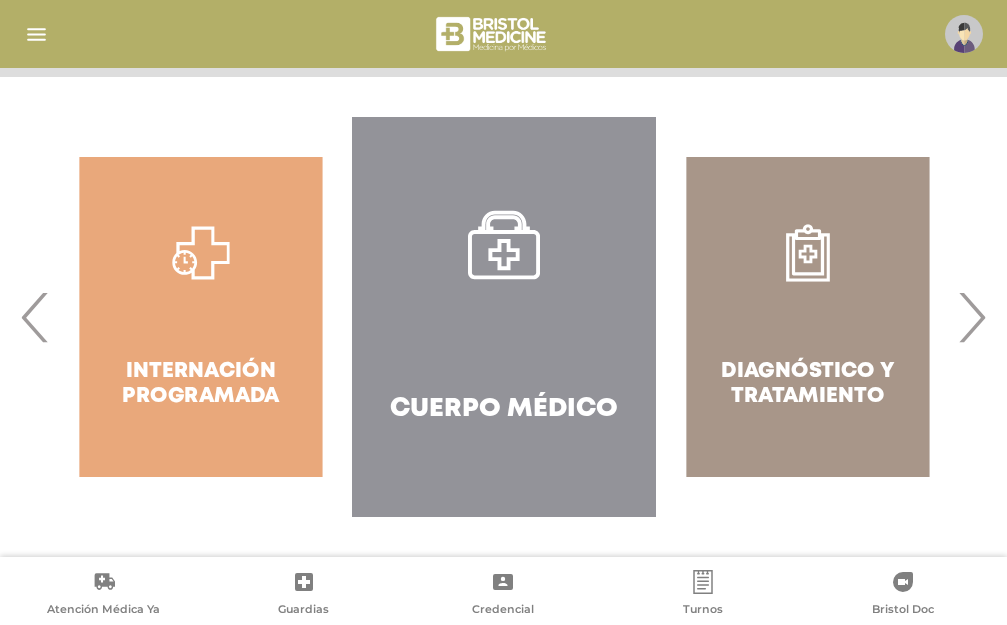 click on "›" at bounding box center [971, 317] 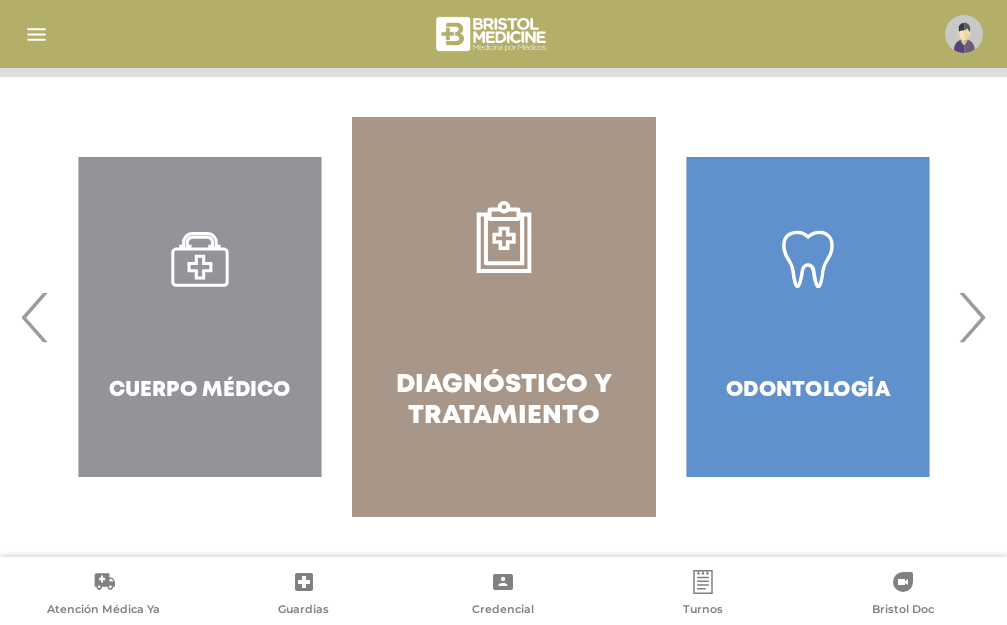 click on "Diagnóstico y Tratamiento
Odontología" at bounding box center (503, 317) 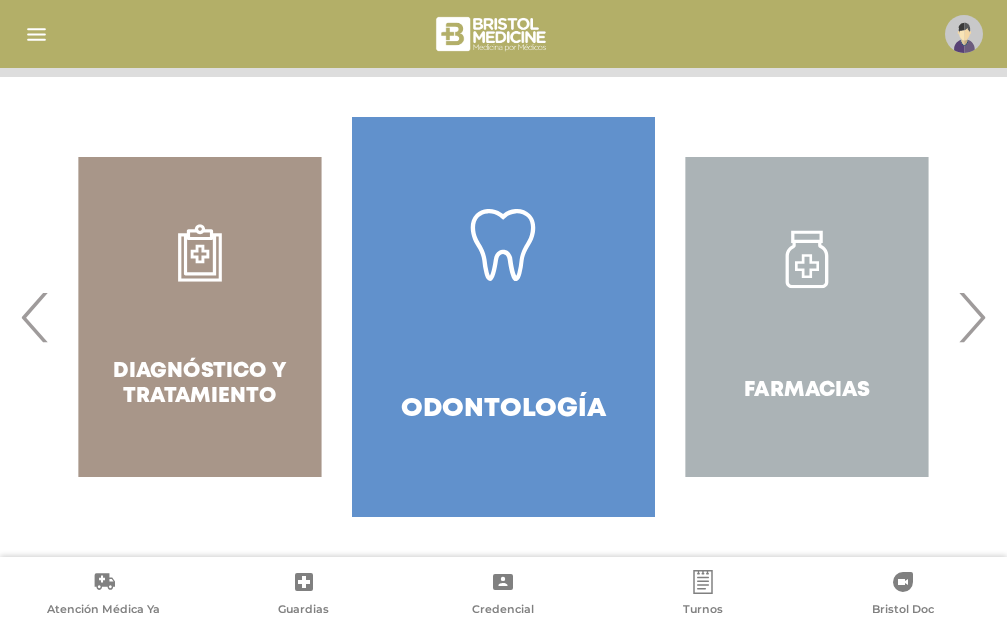 click on "Odontología" at bounding box center (504, 317) 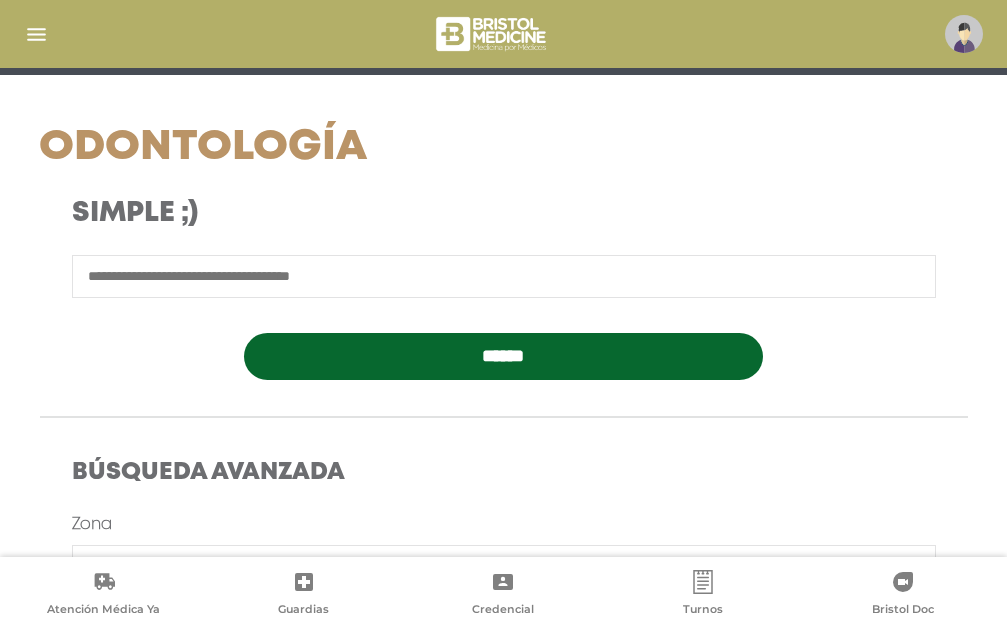 scroll, scrollTop: 226, scrollLeft: 0, axis: vertical 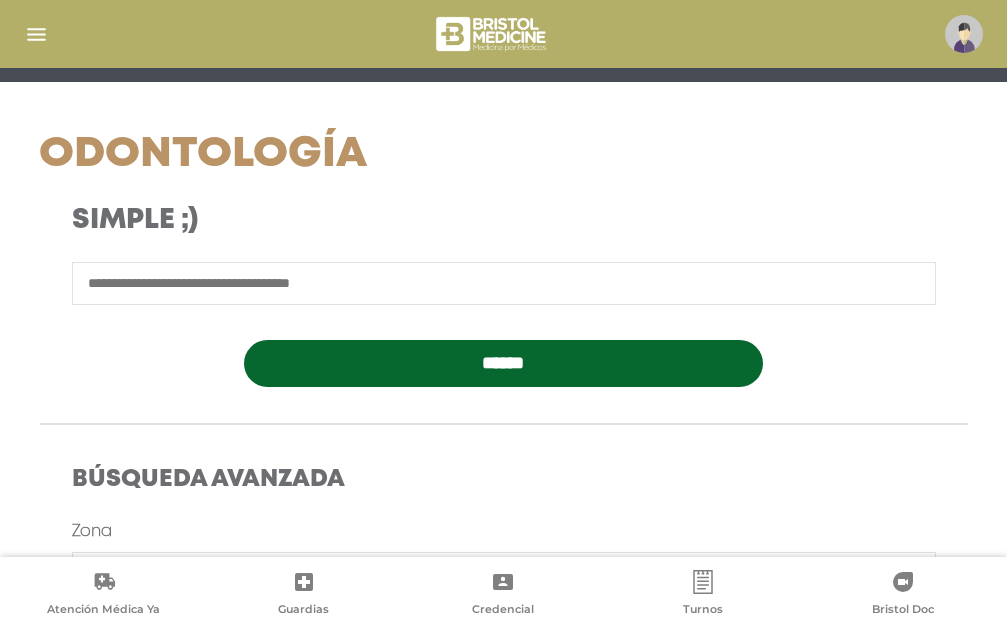 click at bounding box center [504, 283] 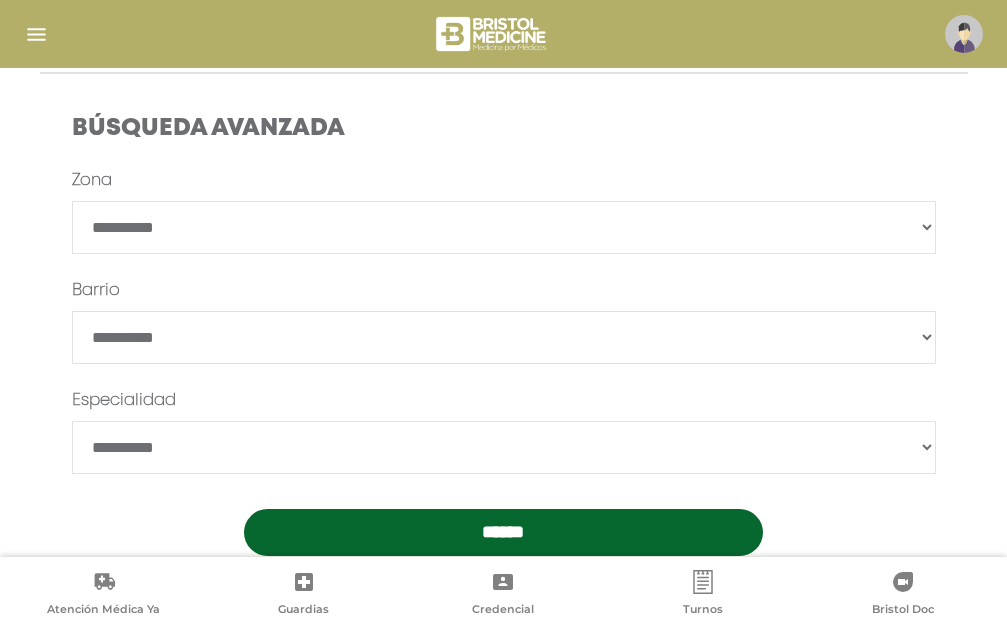 scroll, scrollTop: 626, scrollLeft: 0, axis: vertical 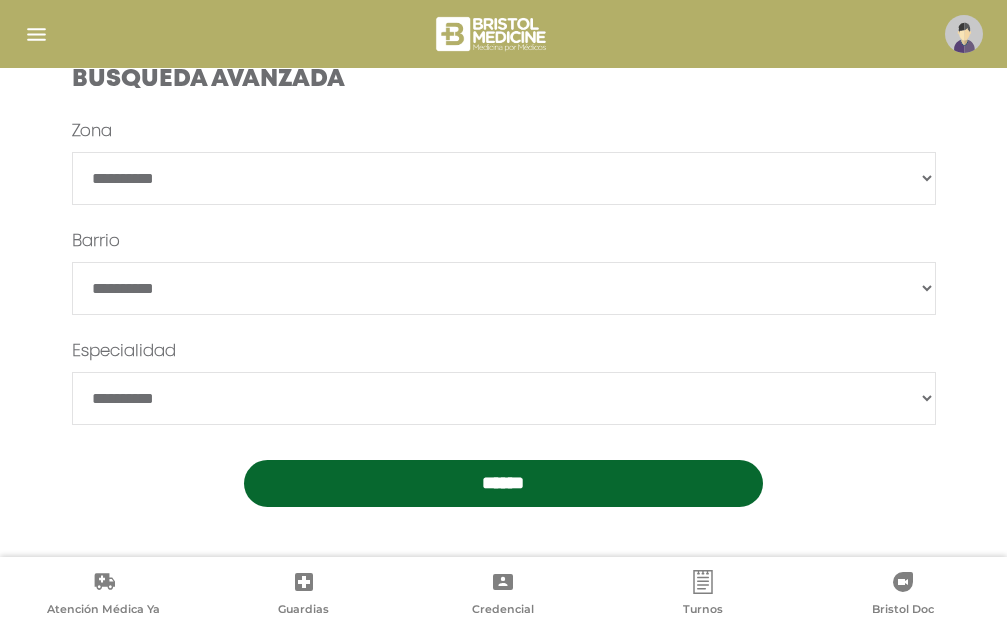 click on "******" at bounding box center (503, 483) 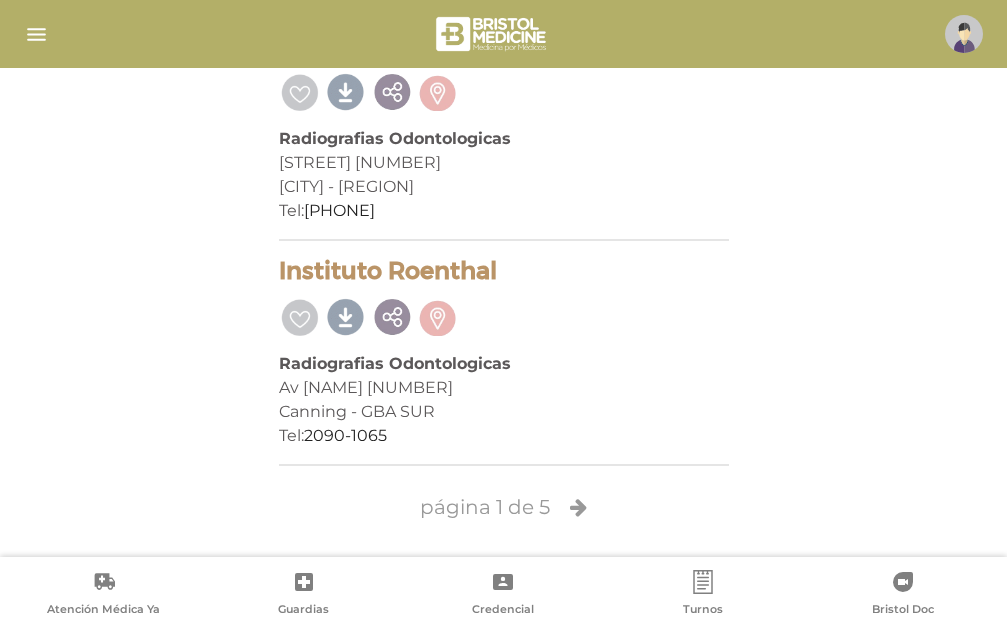 scroll, scrollTop: 4562, scrollLeft: 0, axis: vertical 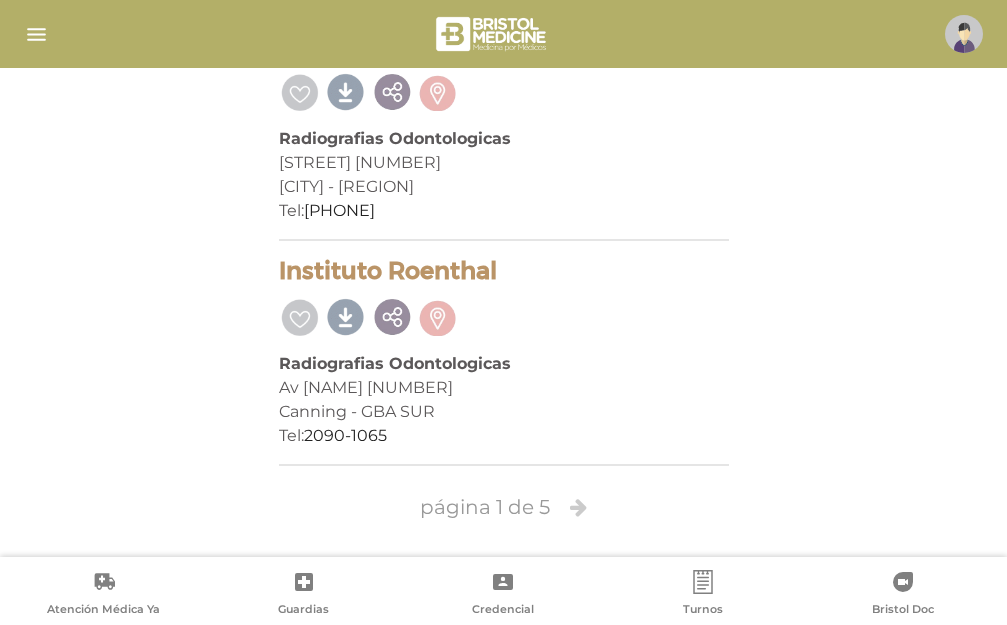 click at bounding box center (578, 507) 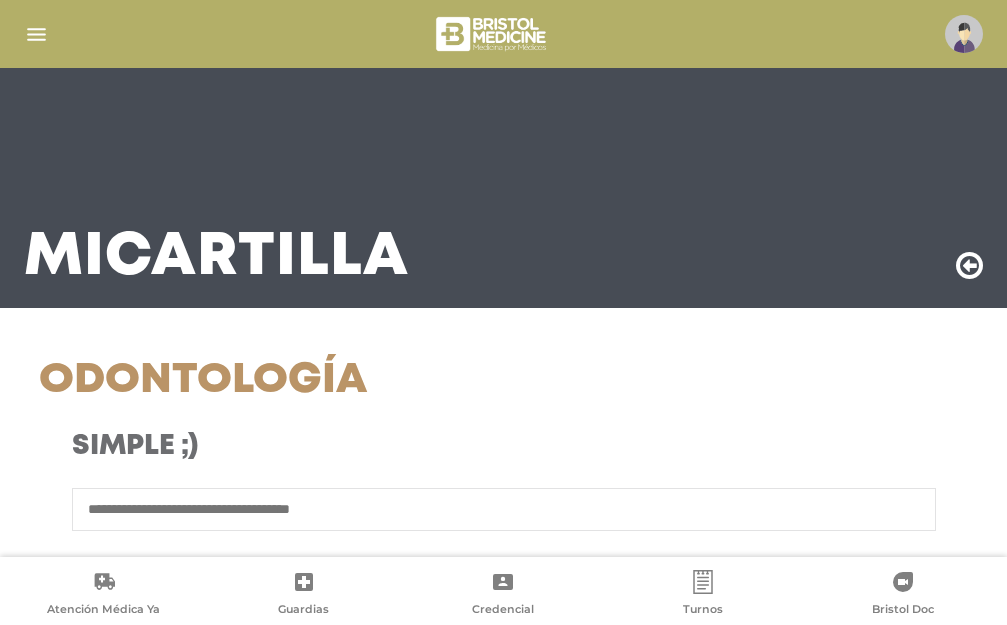 scroll, scrollTop: 626, scrollLeft: 0, axis: vertical 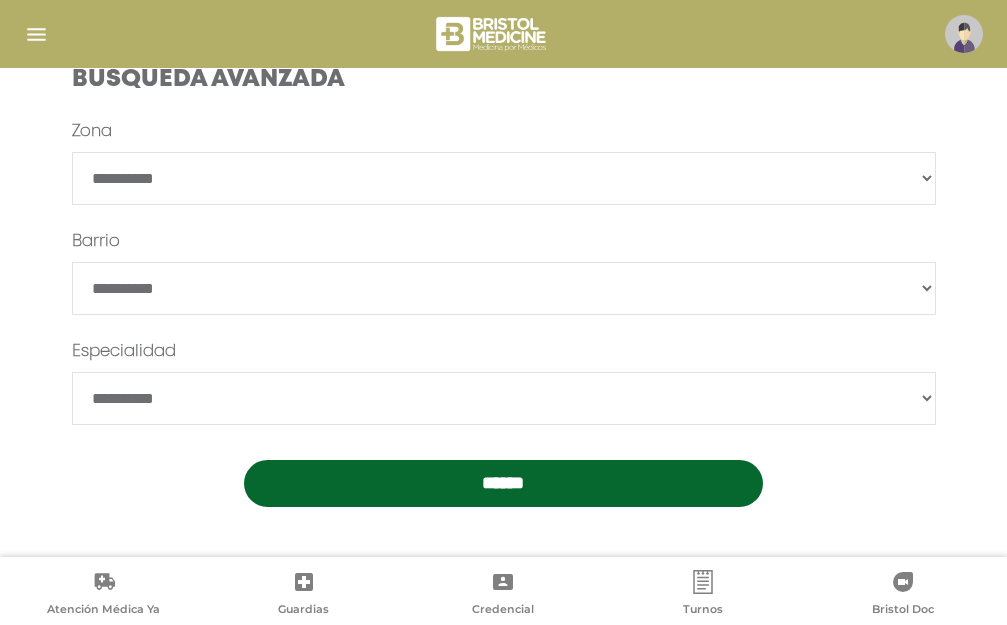 click on "**********" at bounding box center [504, 288] 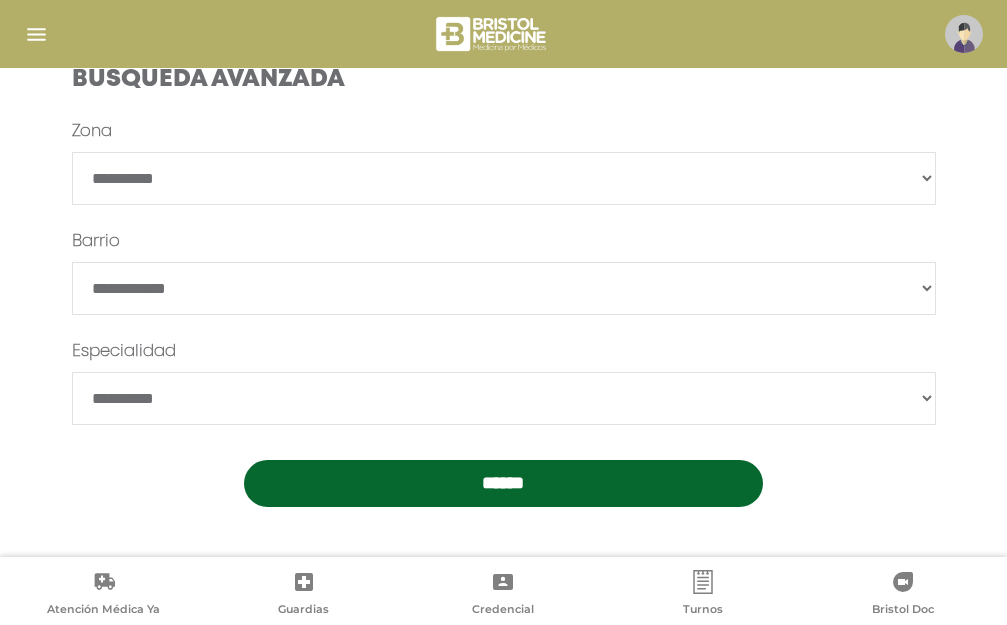 click on "**********" at bounding box center [504, 288] 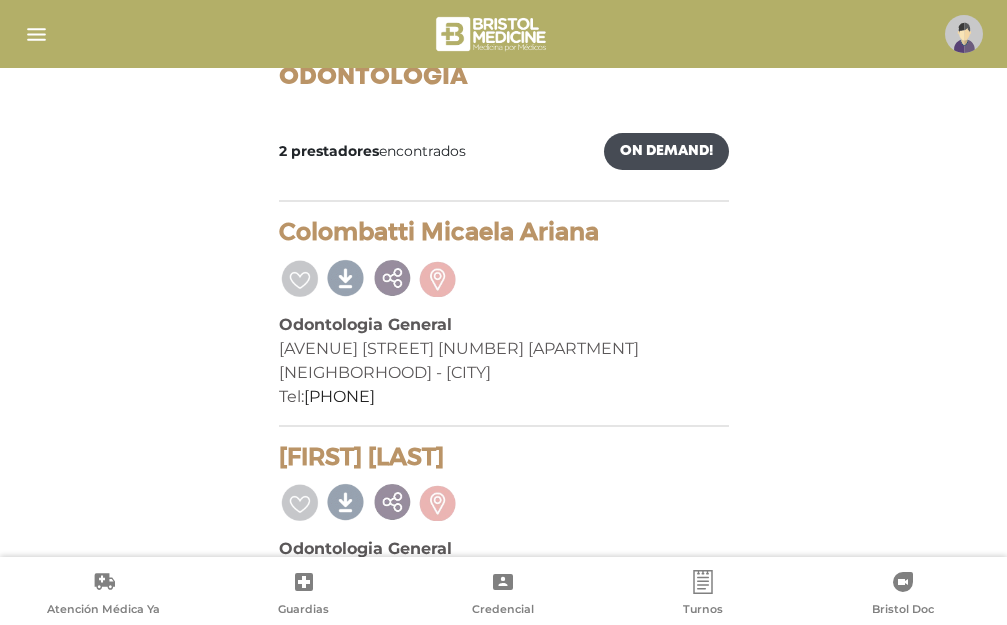 scroll, scrollTop: 300, scrollLeft: 0, axis: vertical 